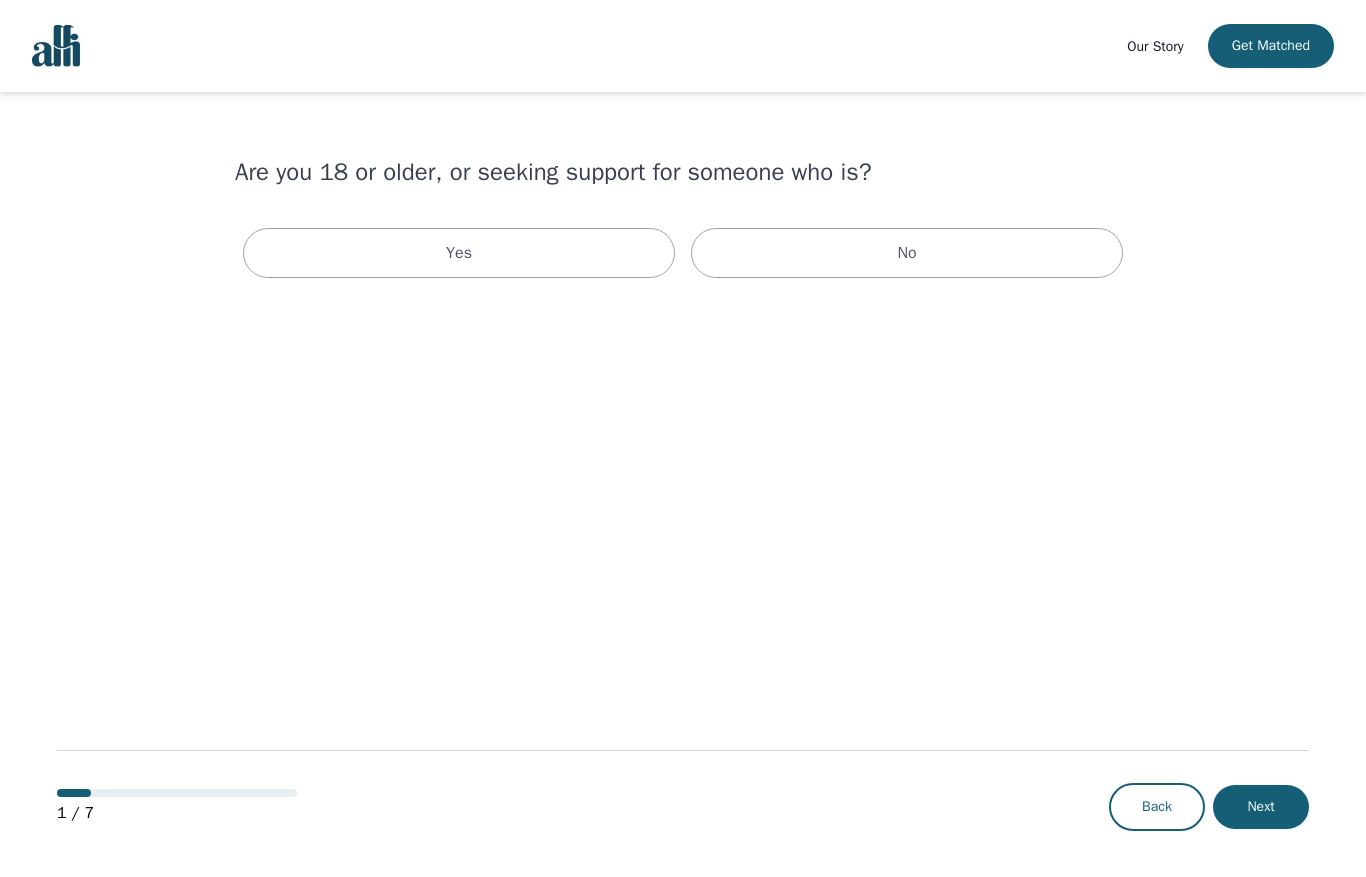scroll, scrollTop: 0, scrollLeft: 0, axis: both 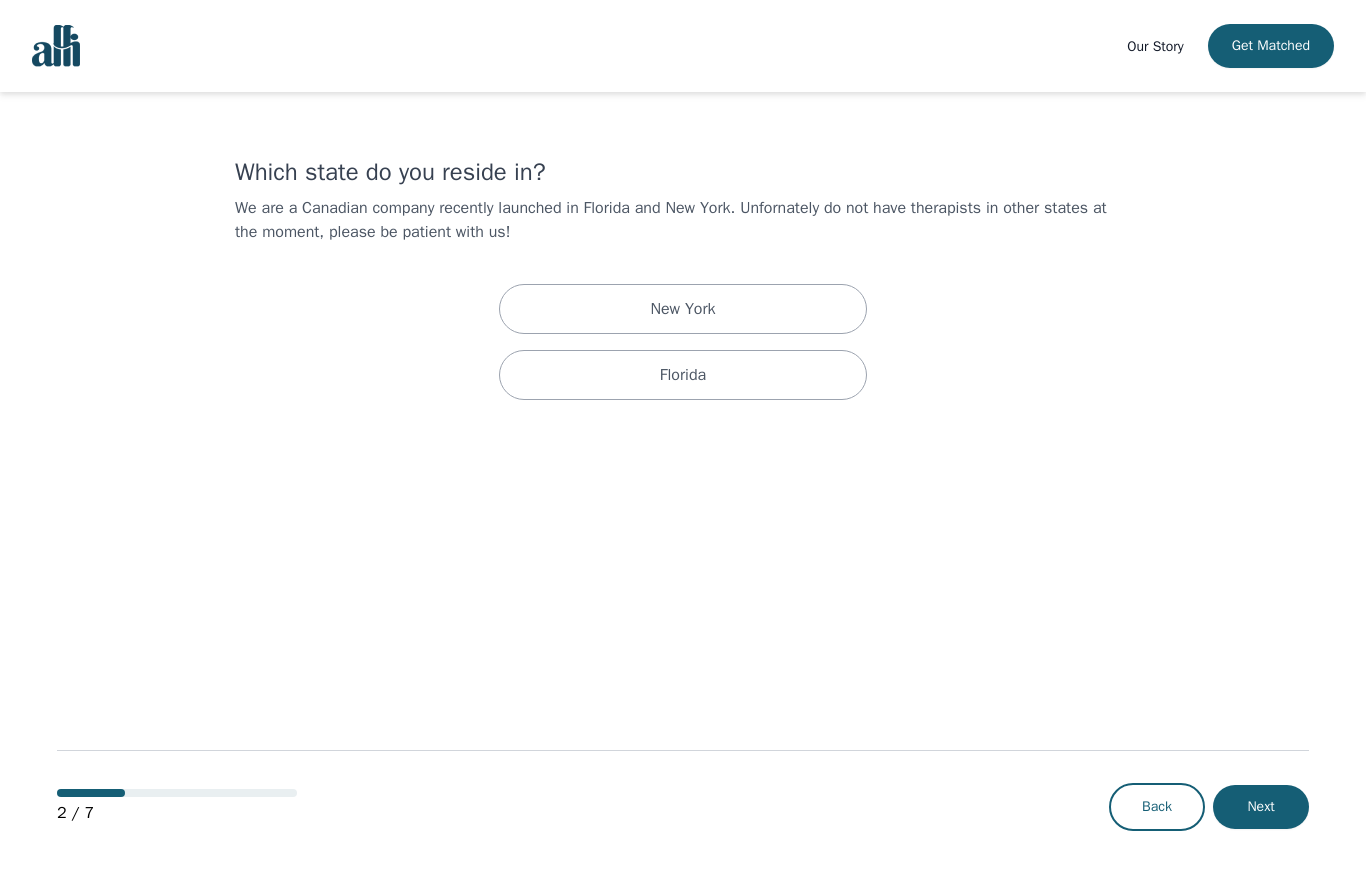 click on "New York" at bounding box center [683, 309] 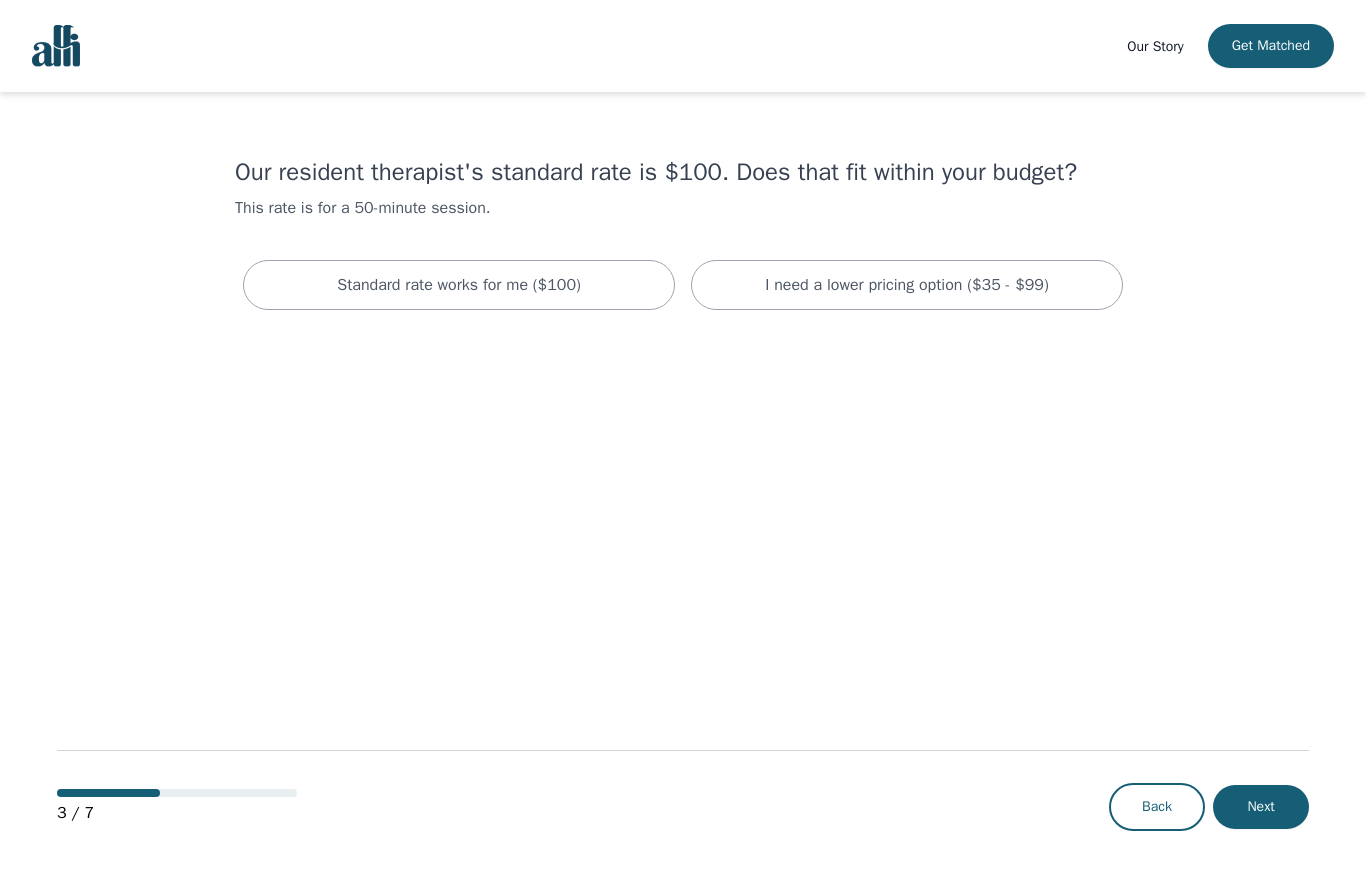 click on "I need a lower pricing option ($35 - $99)" at bounding box center [907, 285] 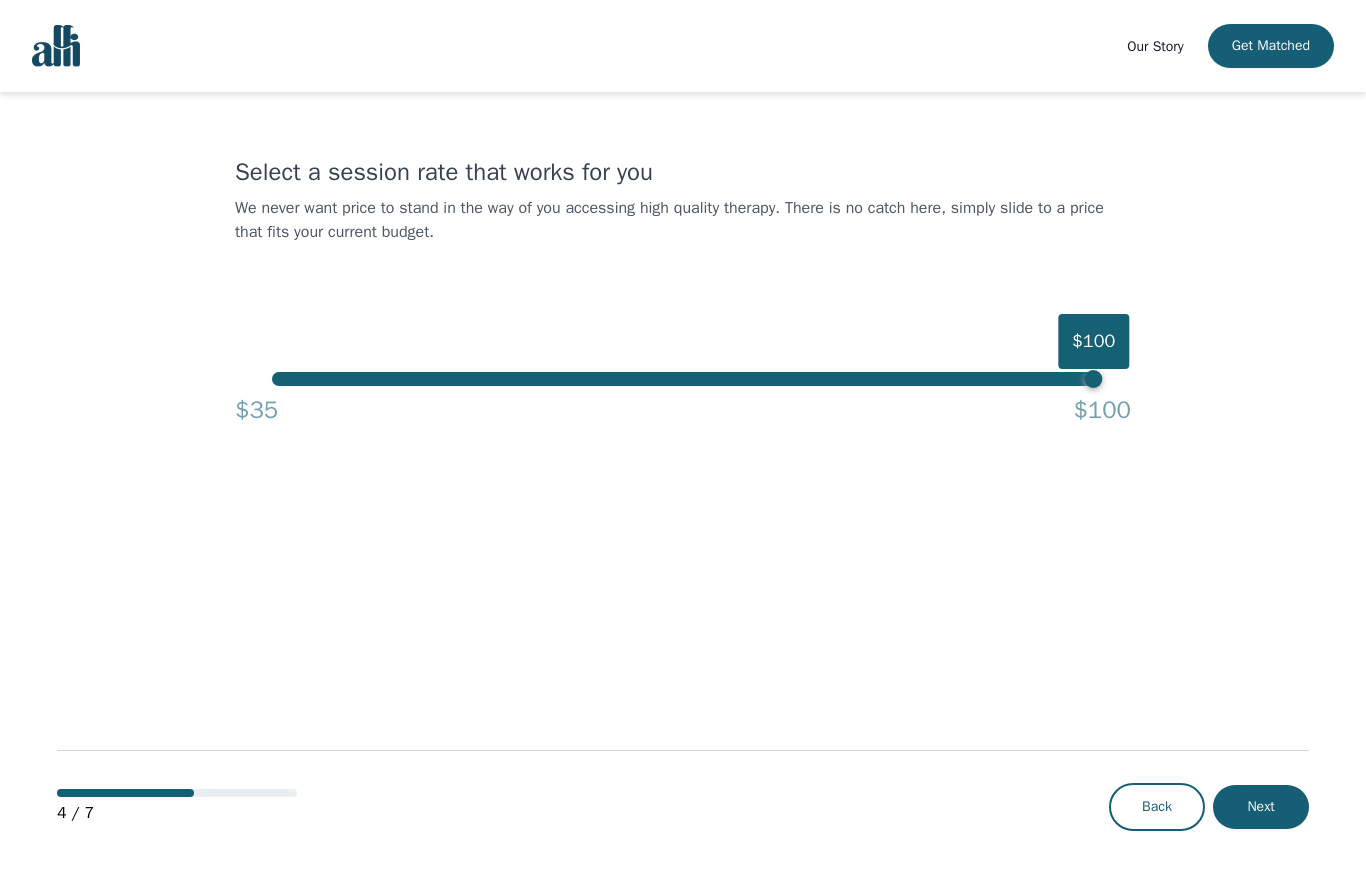 click on "Select a session rate that works for you We never want price to stand in the way of you accessing high quality therapy. There is no catch here, simply slide to a price that fits your current budget. $100 $35 $100 4 / 7 Back Next" at bounding box center (683, 485) 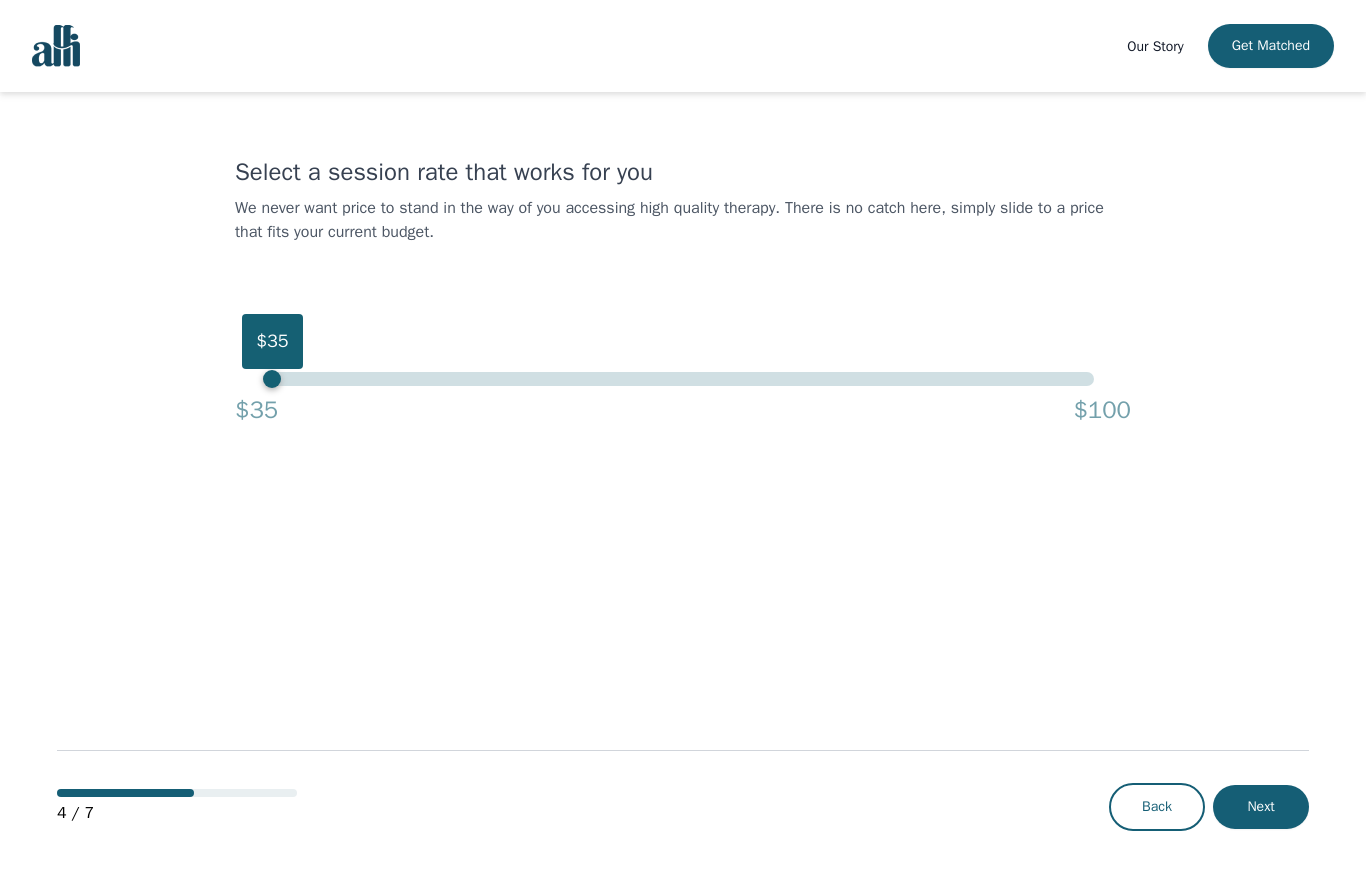click on "Next" at bounding box center [1261, 807] 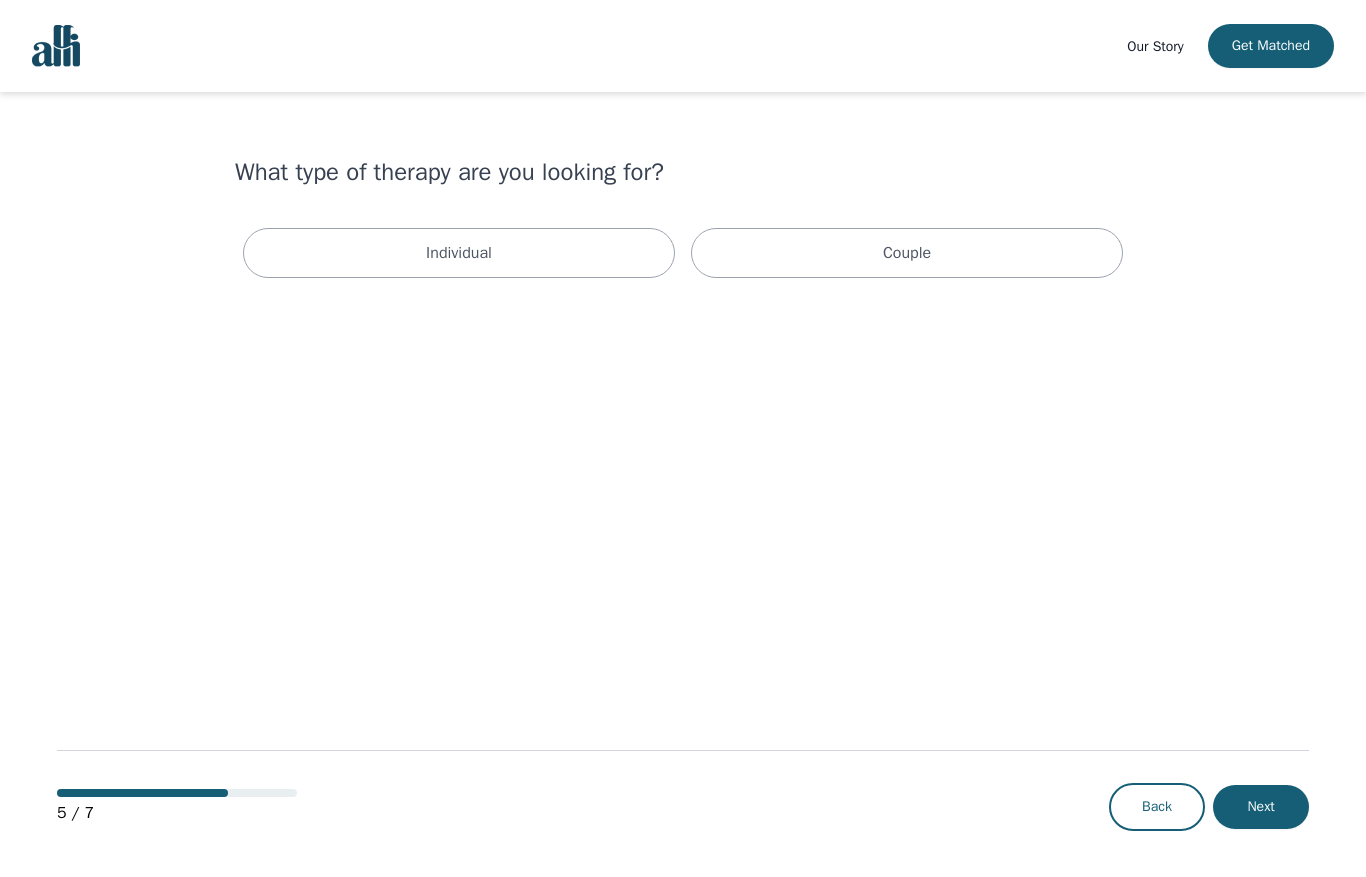 click on "Individual" at bounding box center [459, 253] 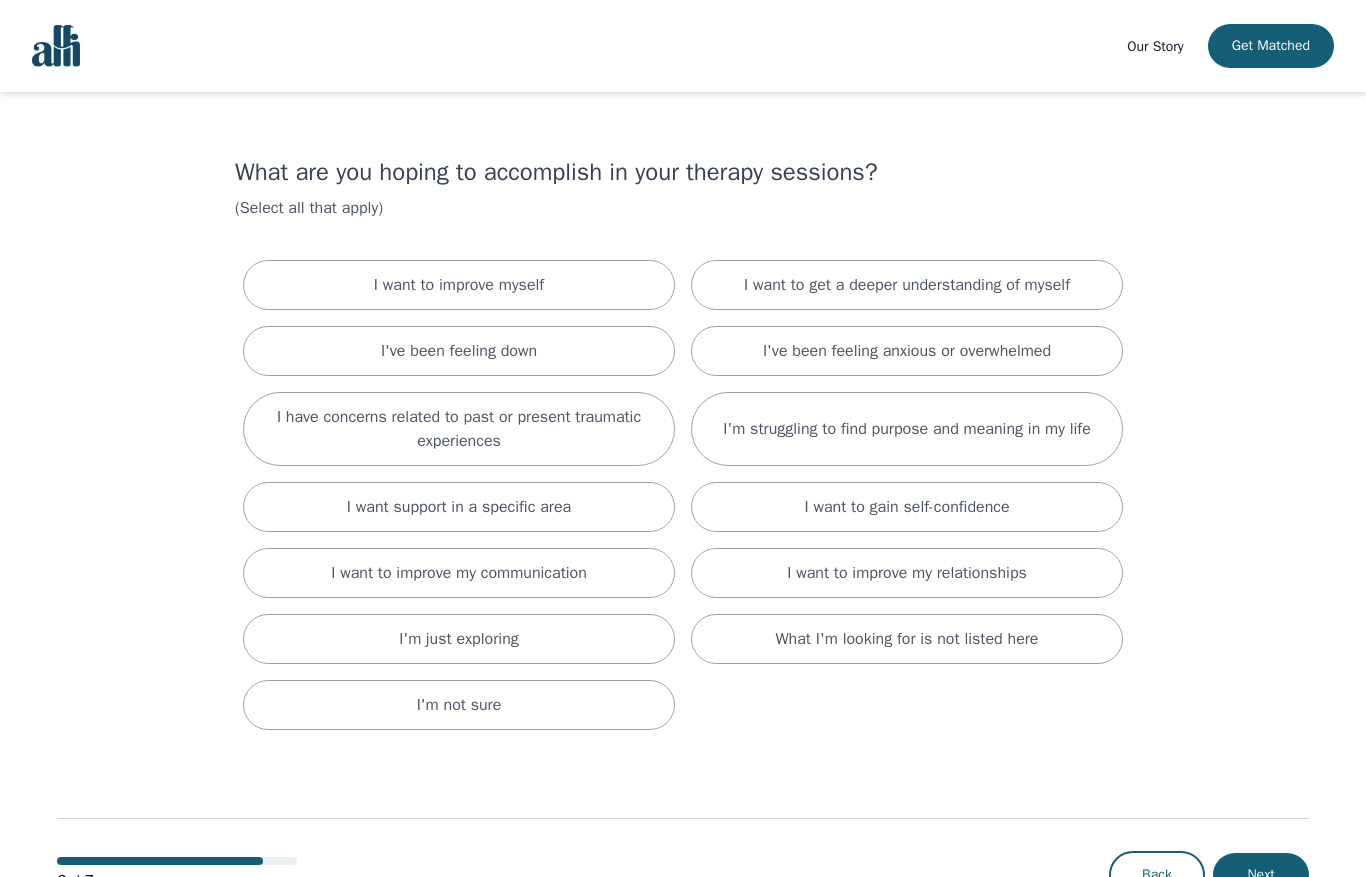 click on "I have concerns related to past or present traumatic experiences" at bounding box center [459, 285] 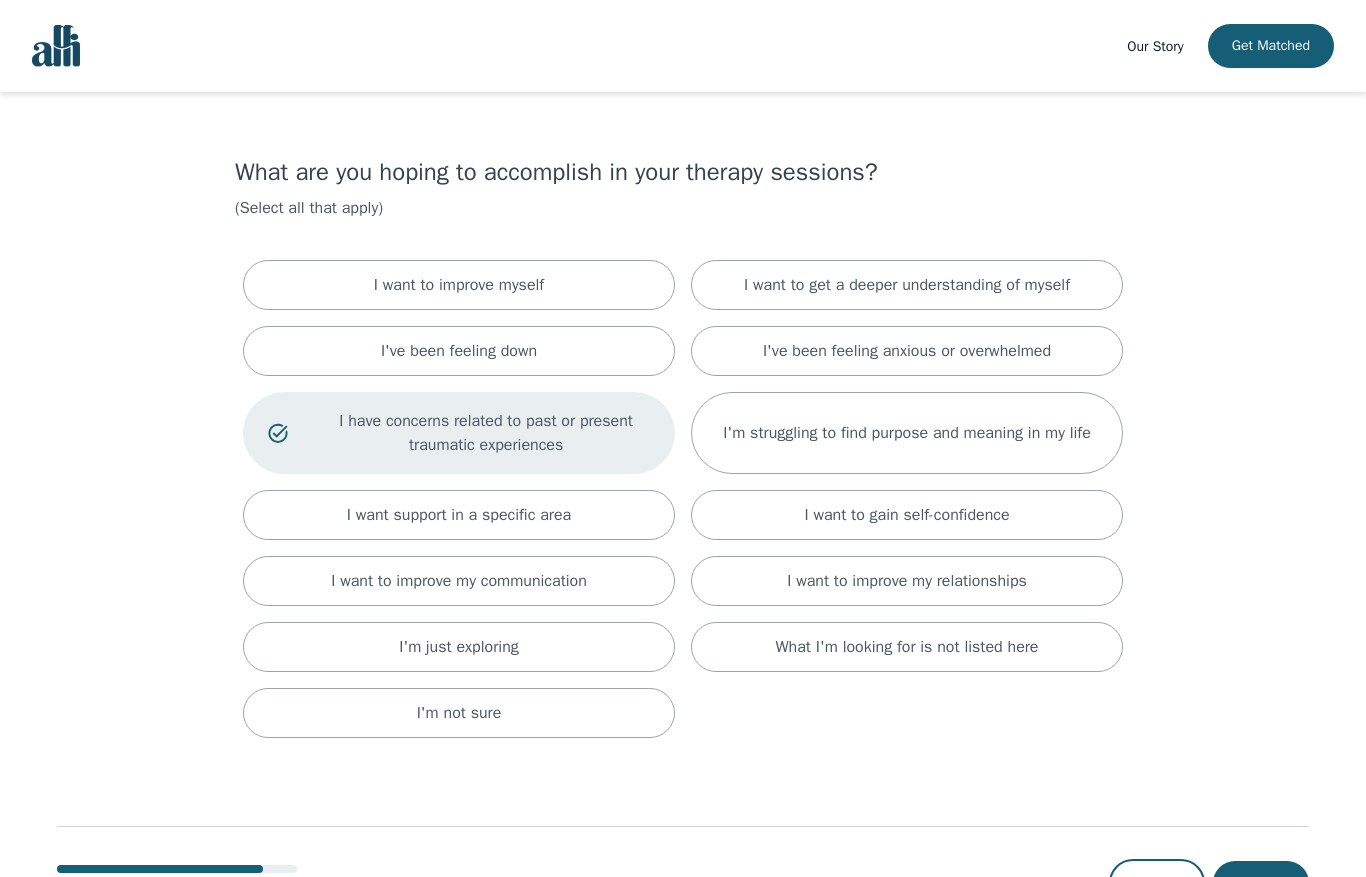 click on "I want support in a specific area" at bounding box center [459, 515] 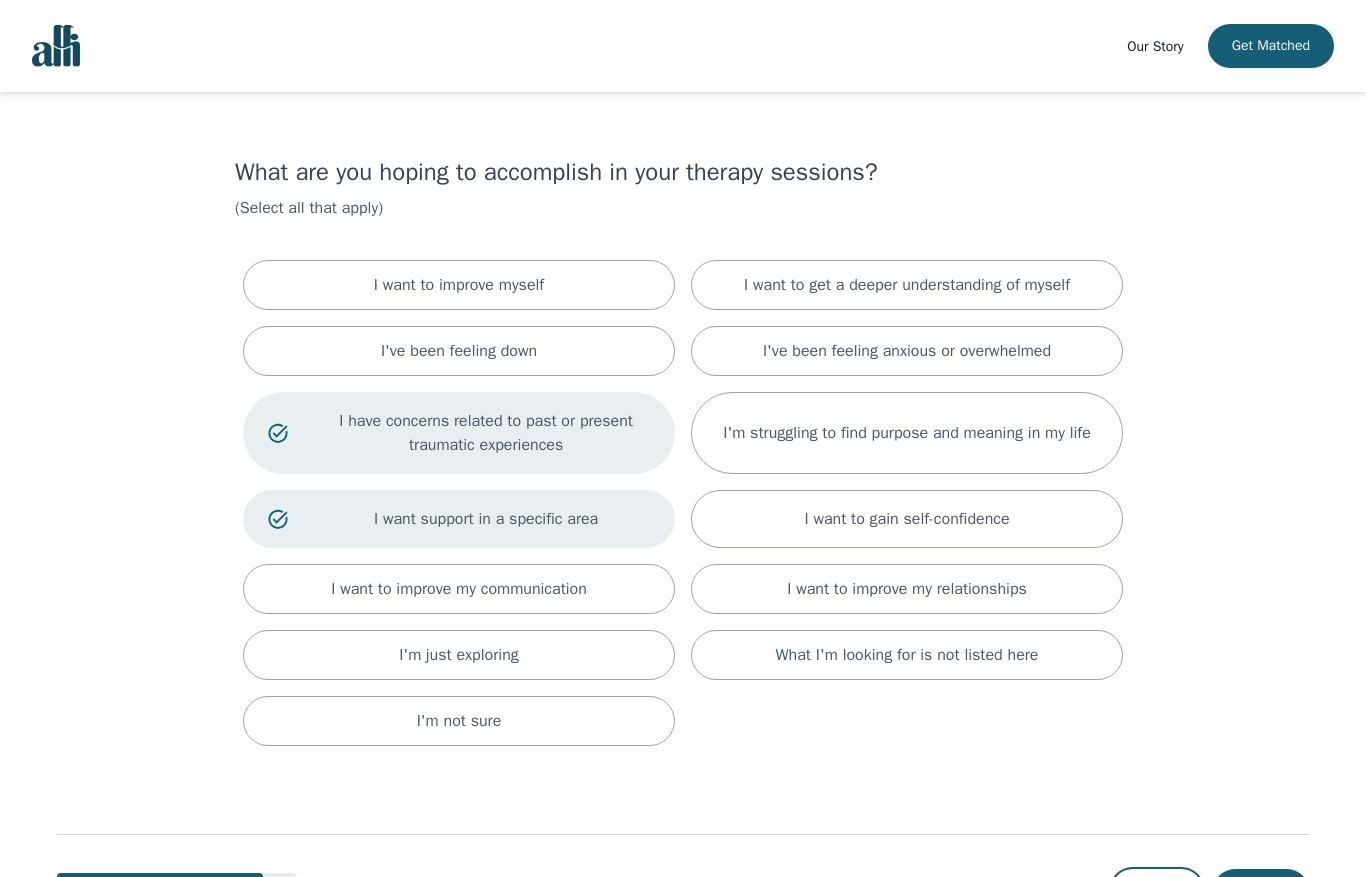 click on "I want to improve myself" at bounding box center [459, 285] 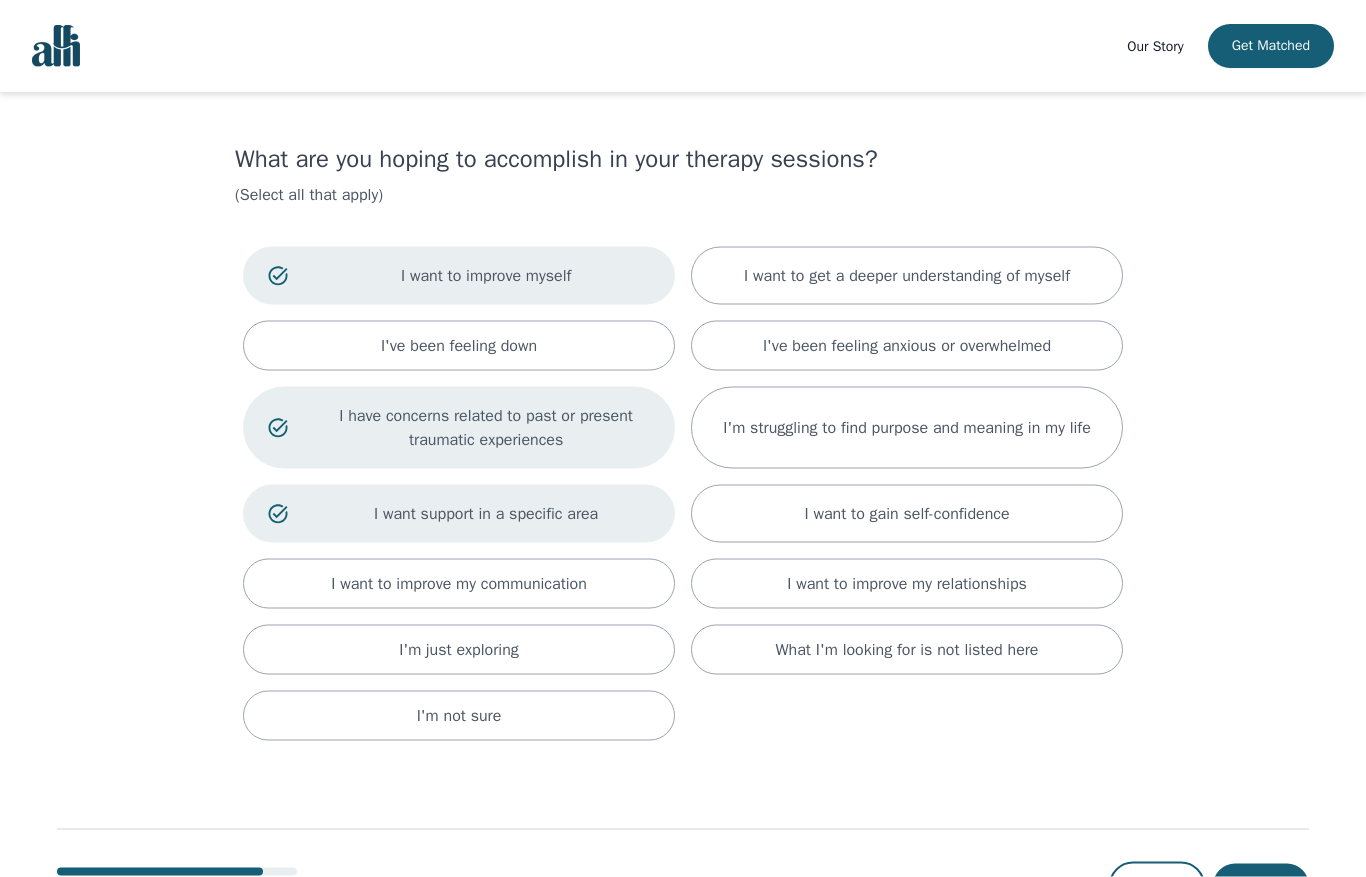scroll, scrollTop: 94, scrollLeft: 0, axis: vertical 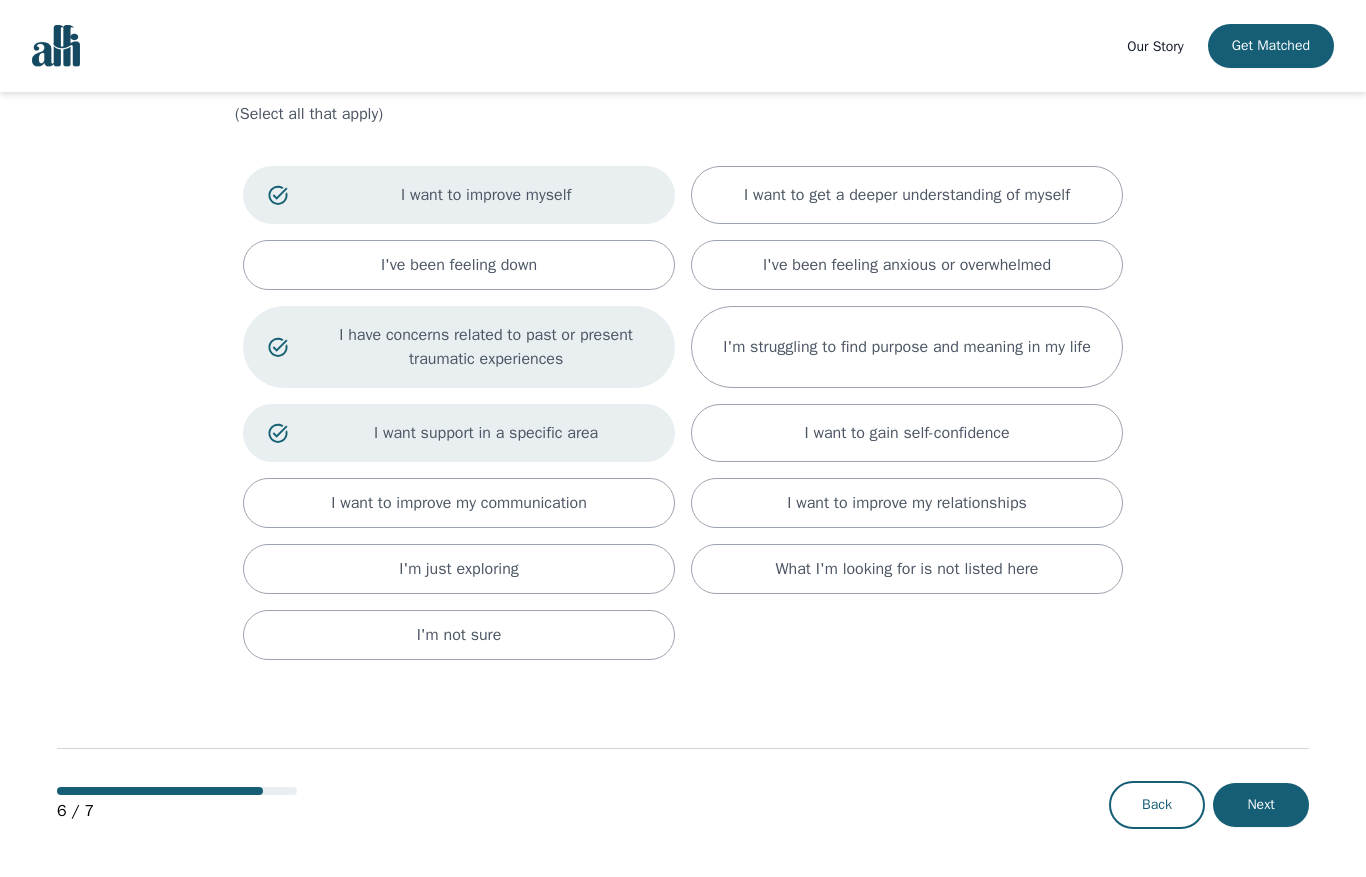 click on "Next" at bounding box center (1261, 805) 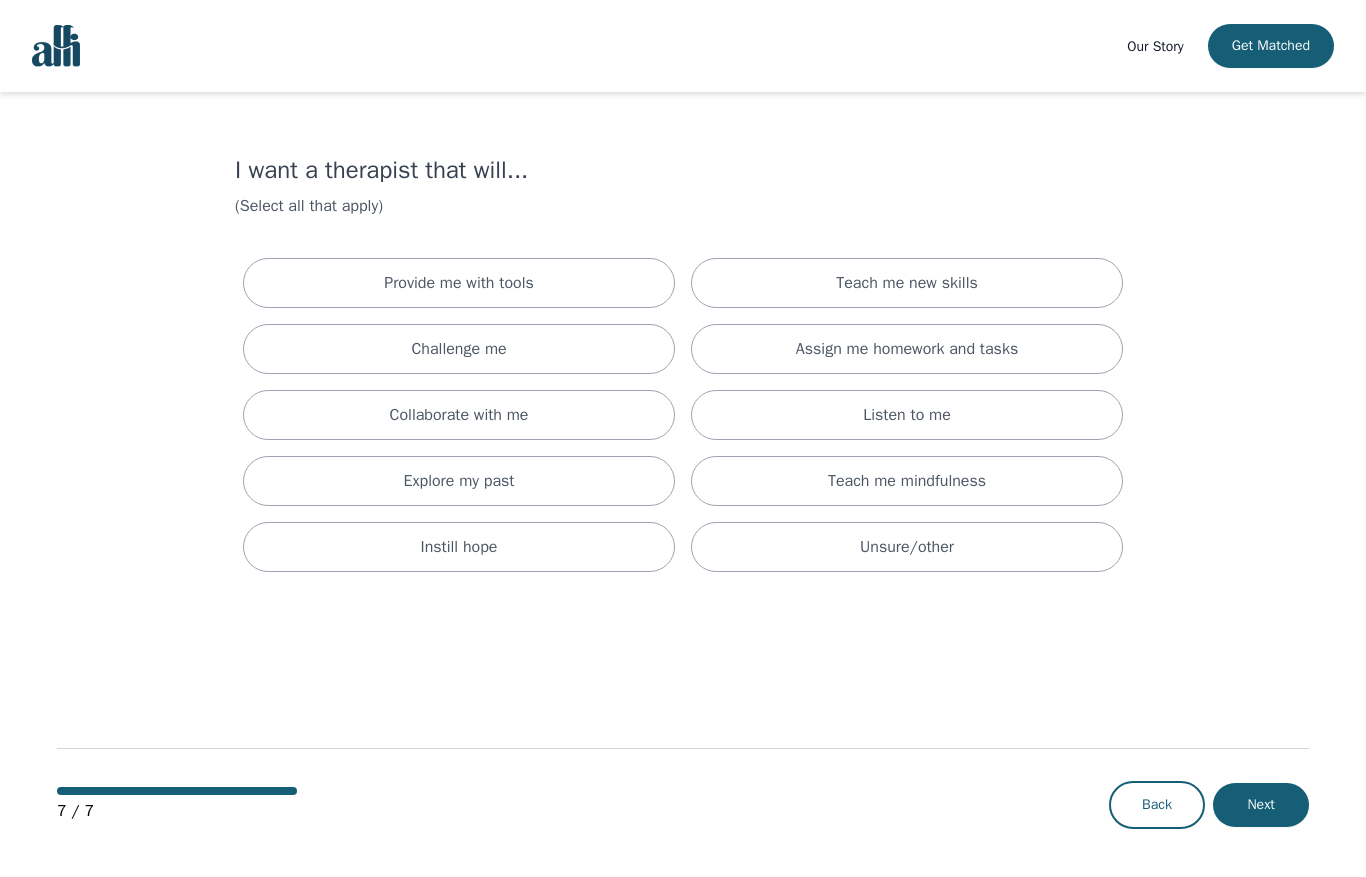scroll, scrollTop: 0, scrollLeft: 0, axis: both 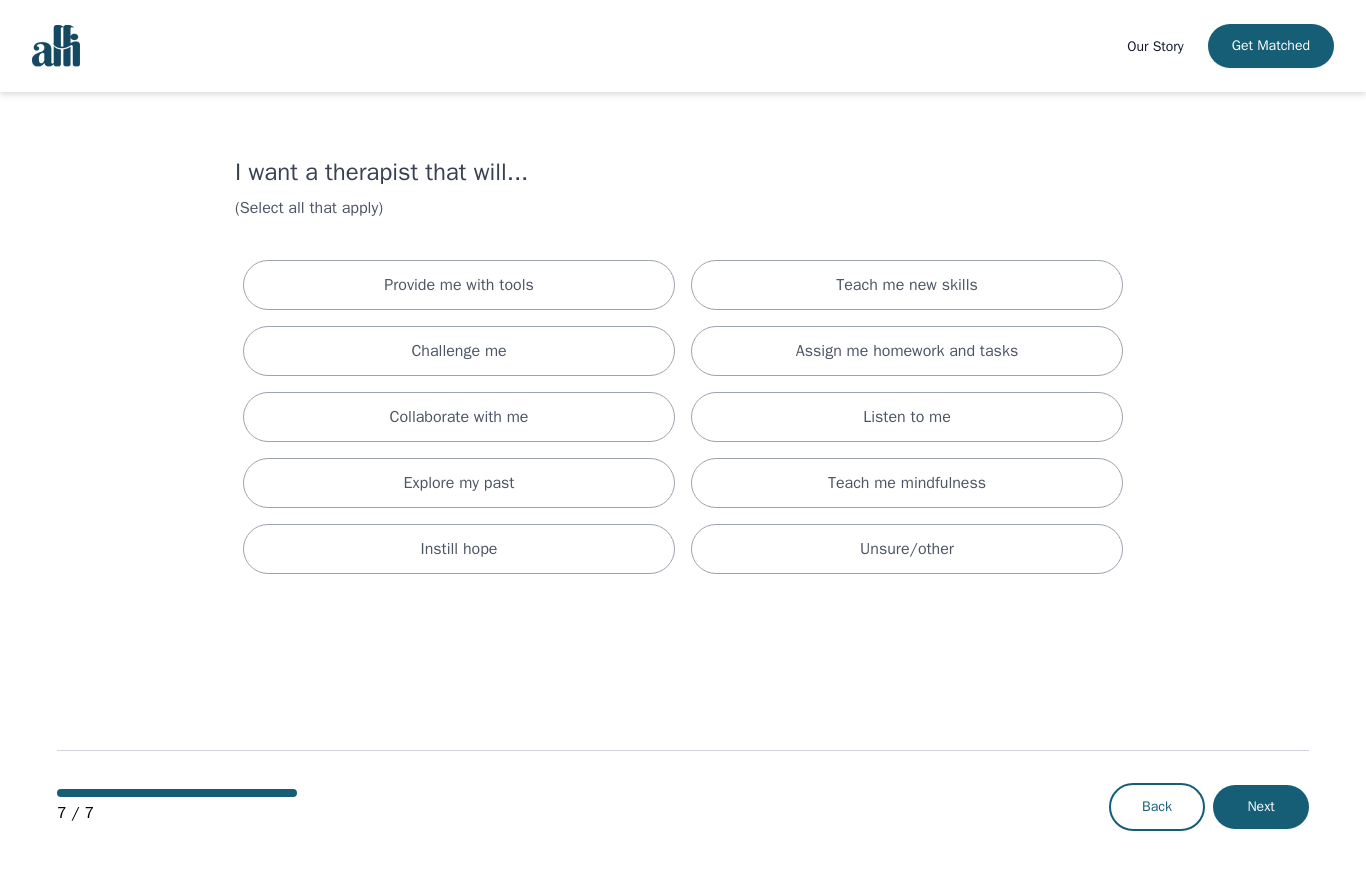 click on "Teach me new skills" at bounding box center (907, 285) 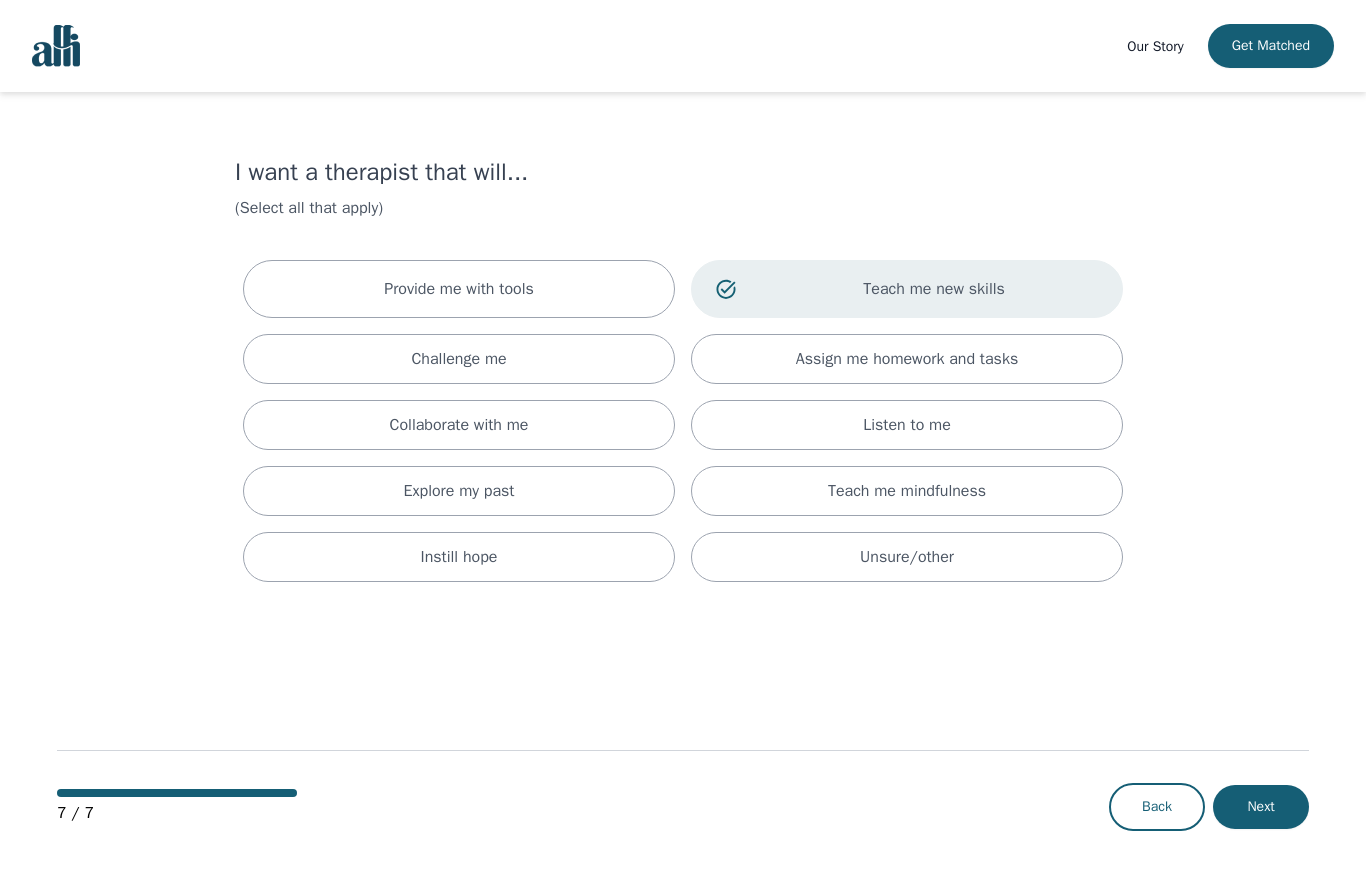 click on "Teach me new skills" at bounding box center [934, 289] 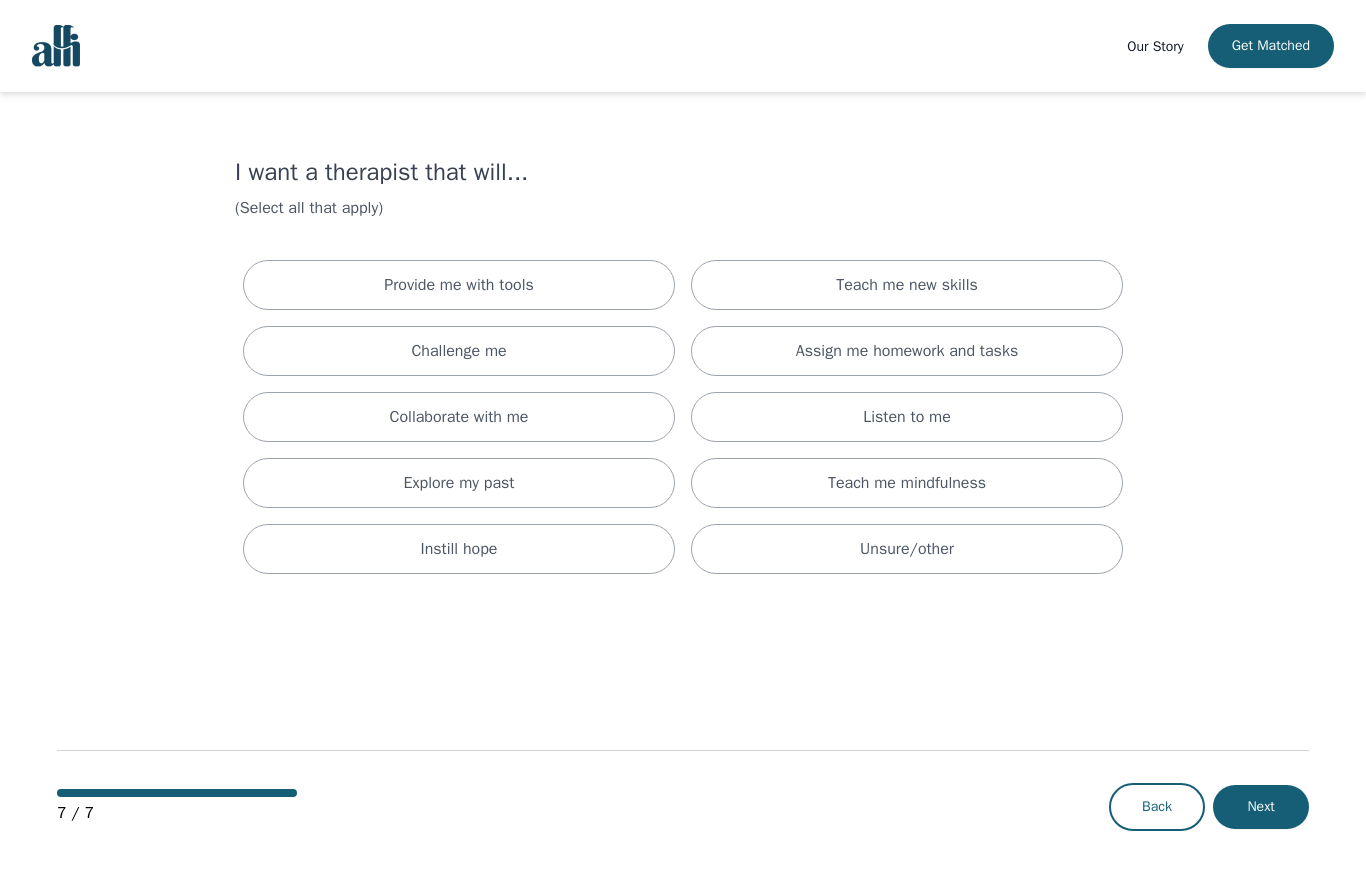 click on "Listen to me" at bounding box center [907, 417] 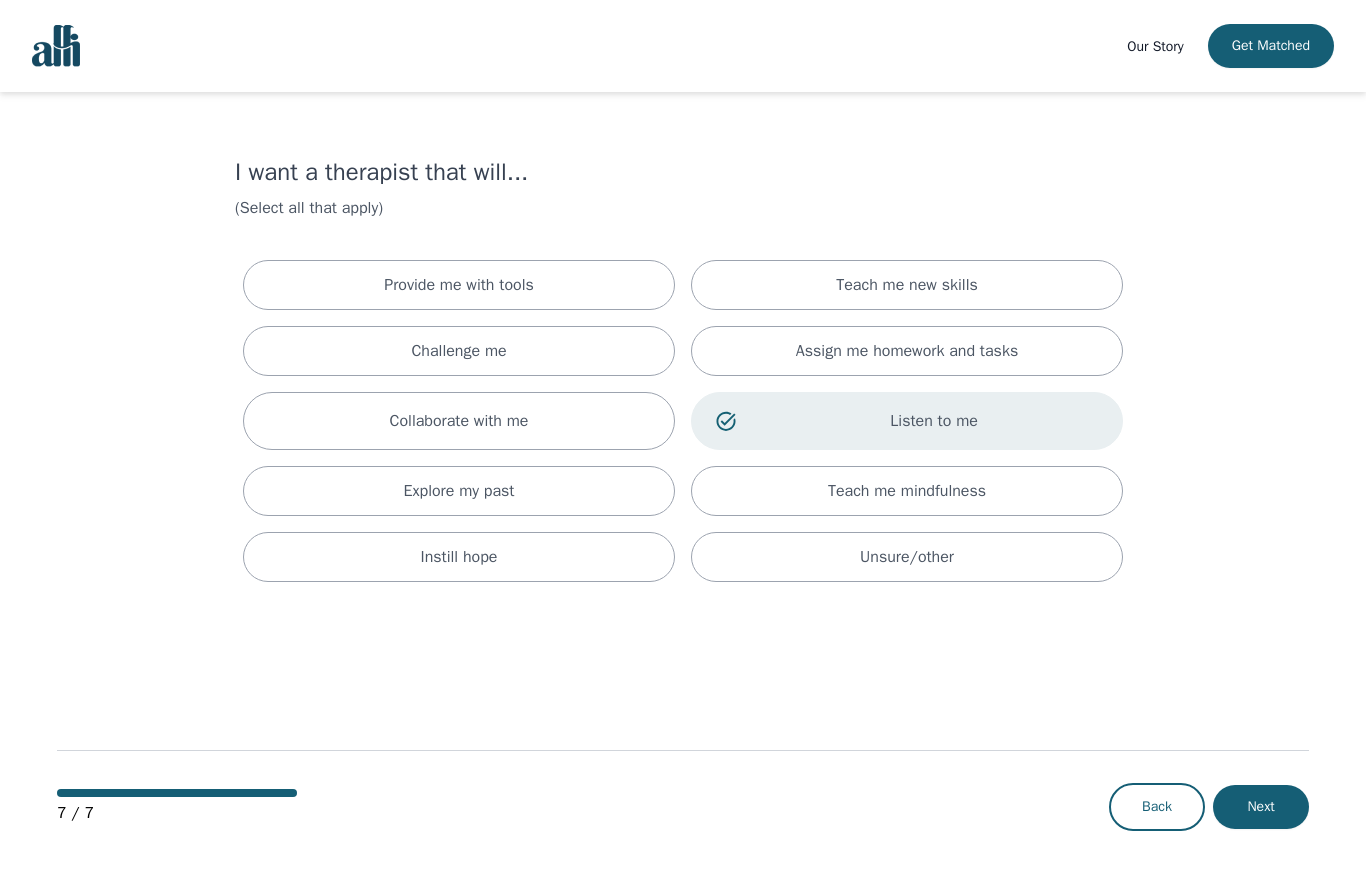 click on "Teach me mindfulness" at bounding box center (907, 491) 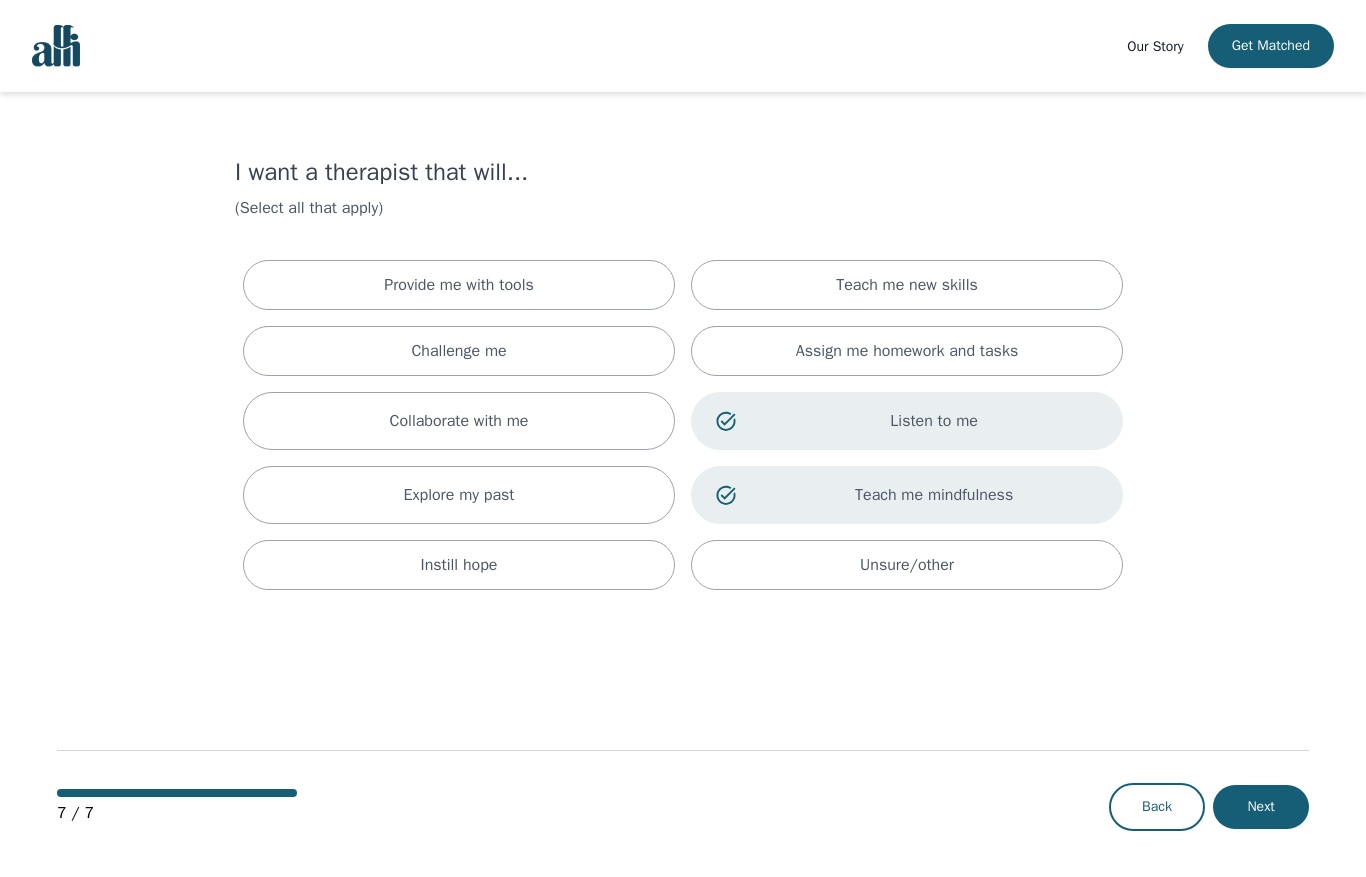 click on "Instill hope" at bounding box center (459, 565) 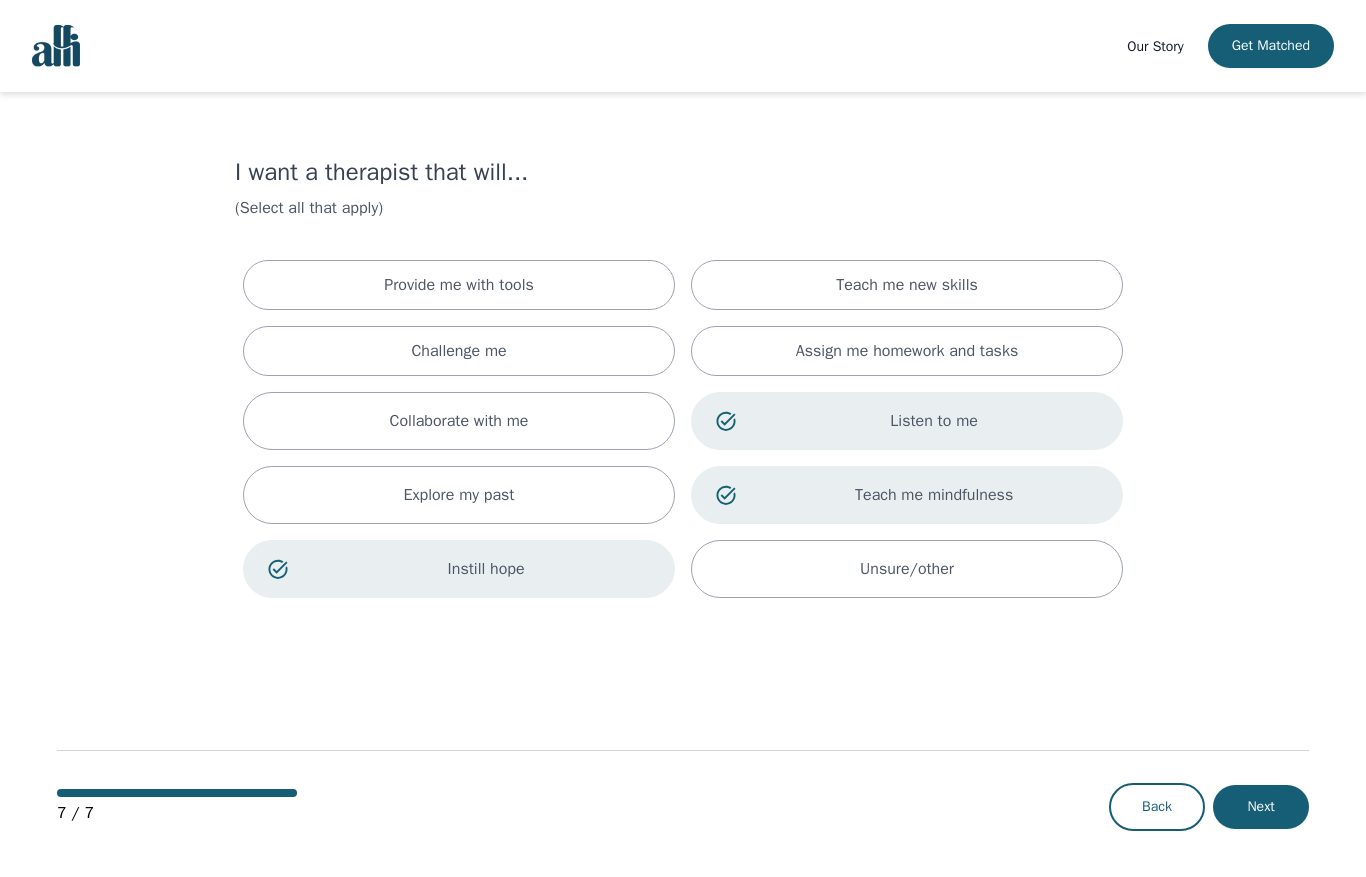 click on "Explore my past" at bounding box center [459, 495] 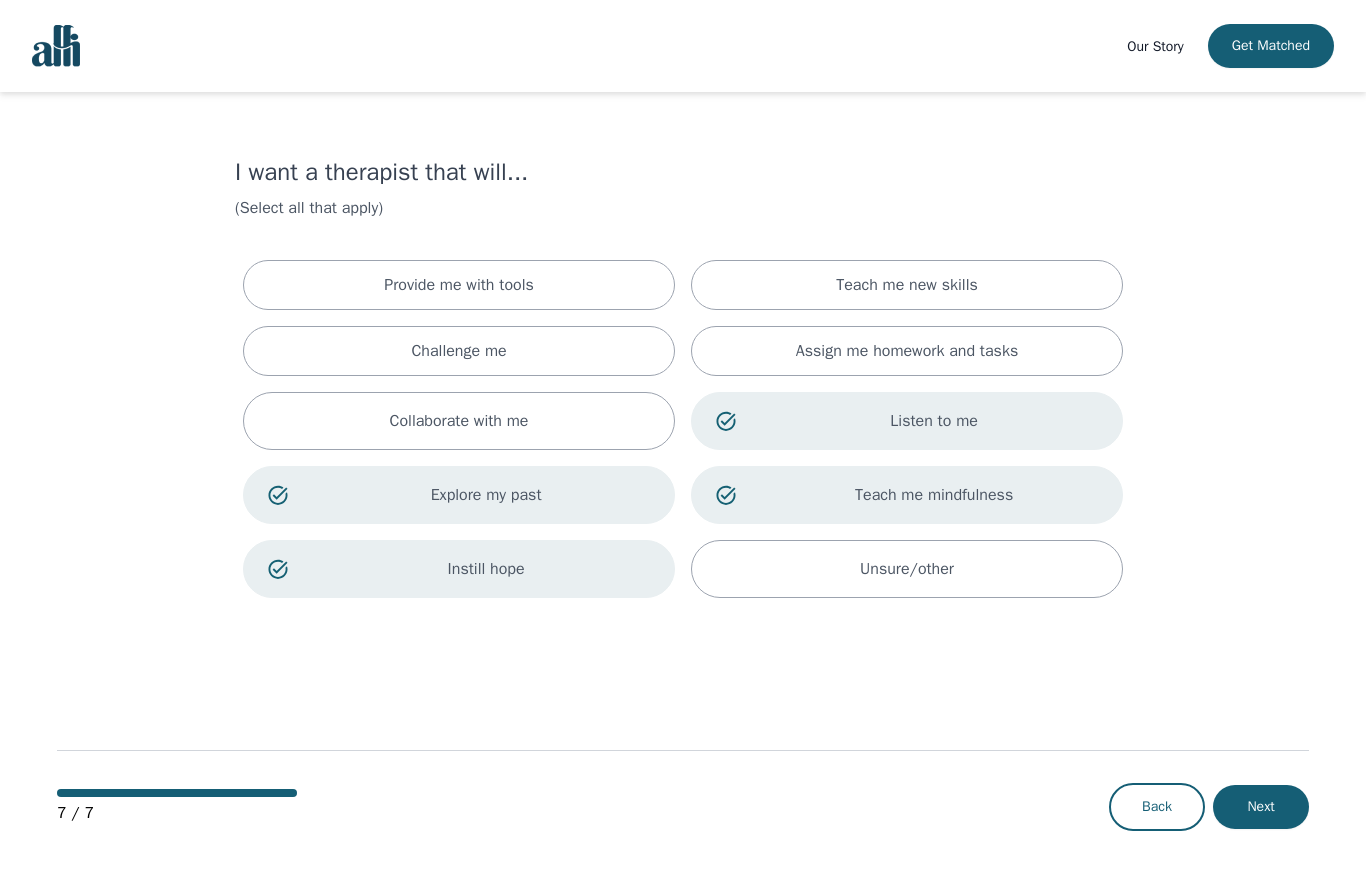 click on "Next" at bounding box center [1261, 807] 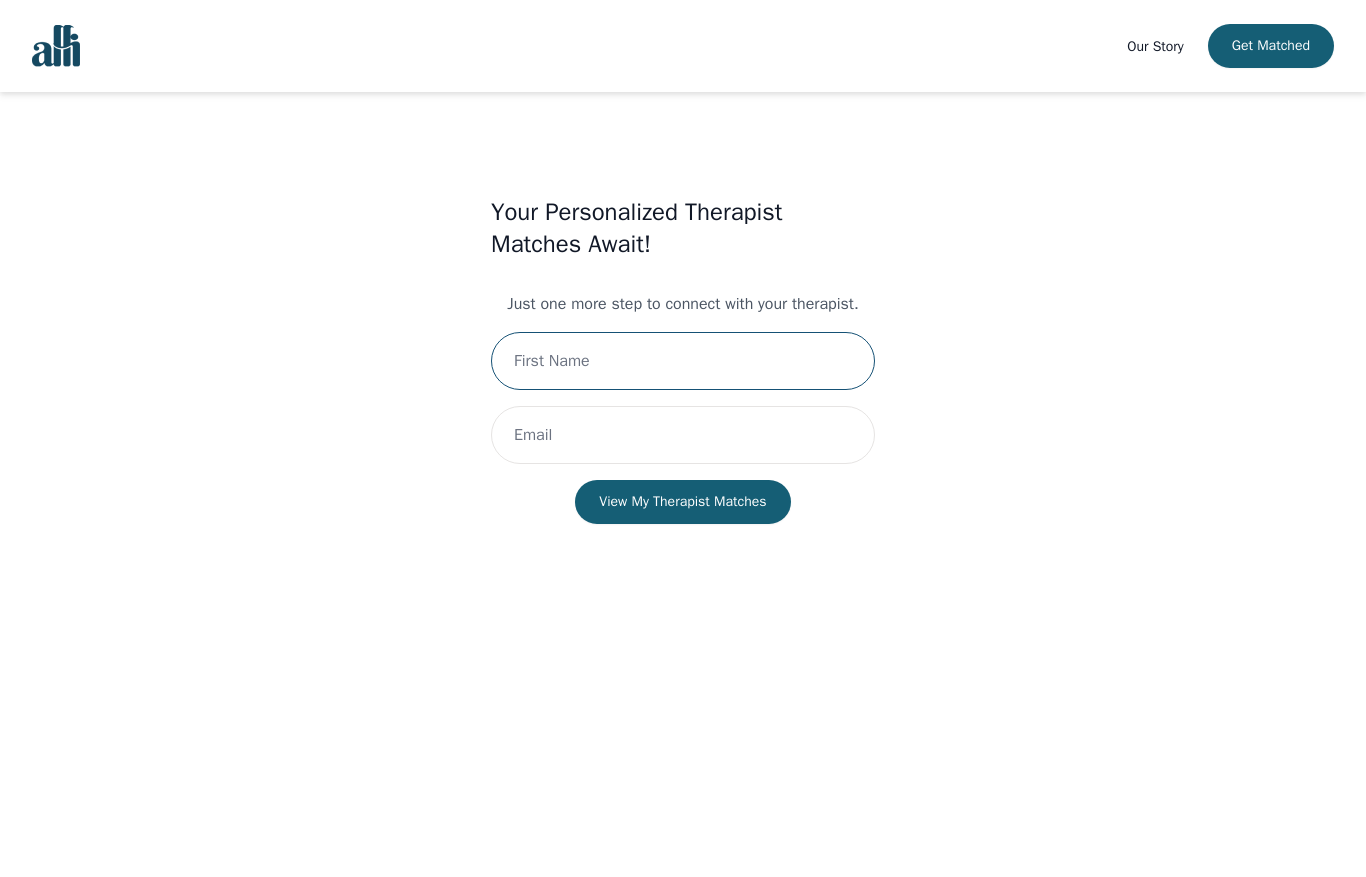 click at bounding box center (683, 361) 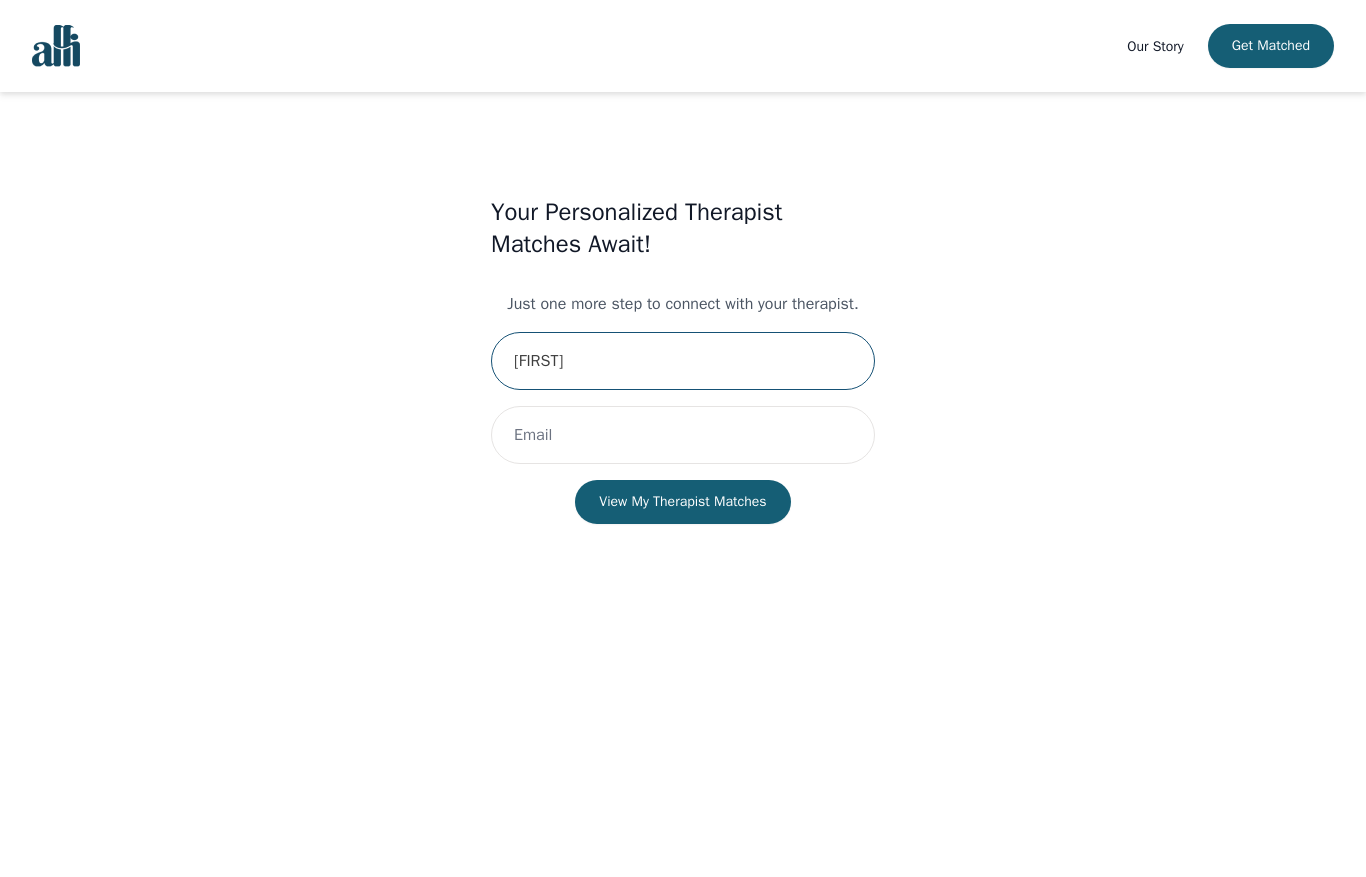 type on "[FIRST]" 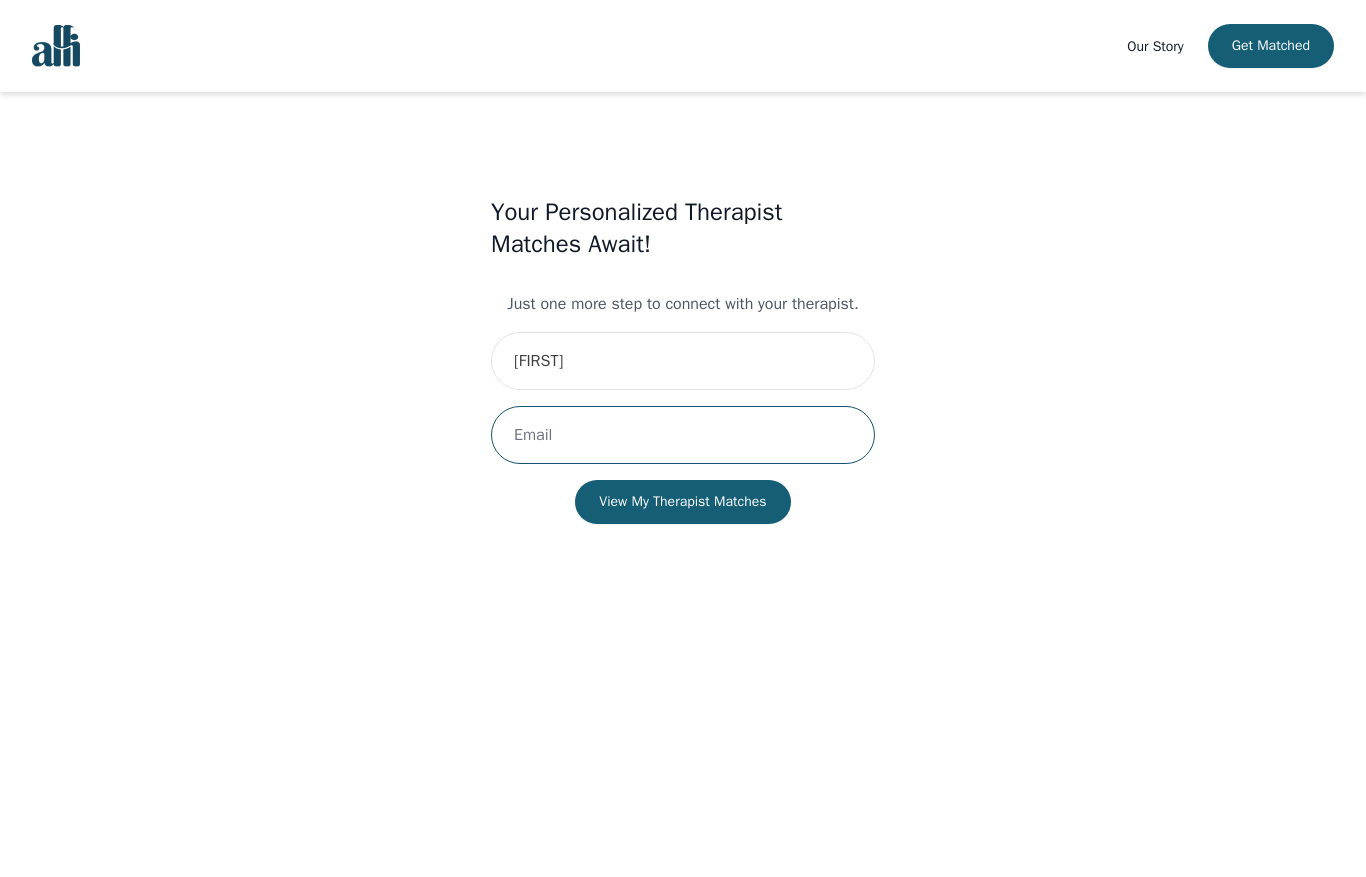 click at bounding box center (683, 435) 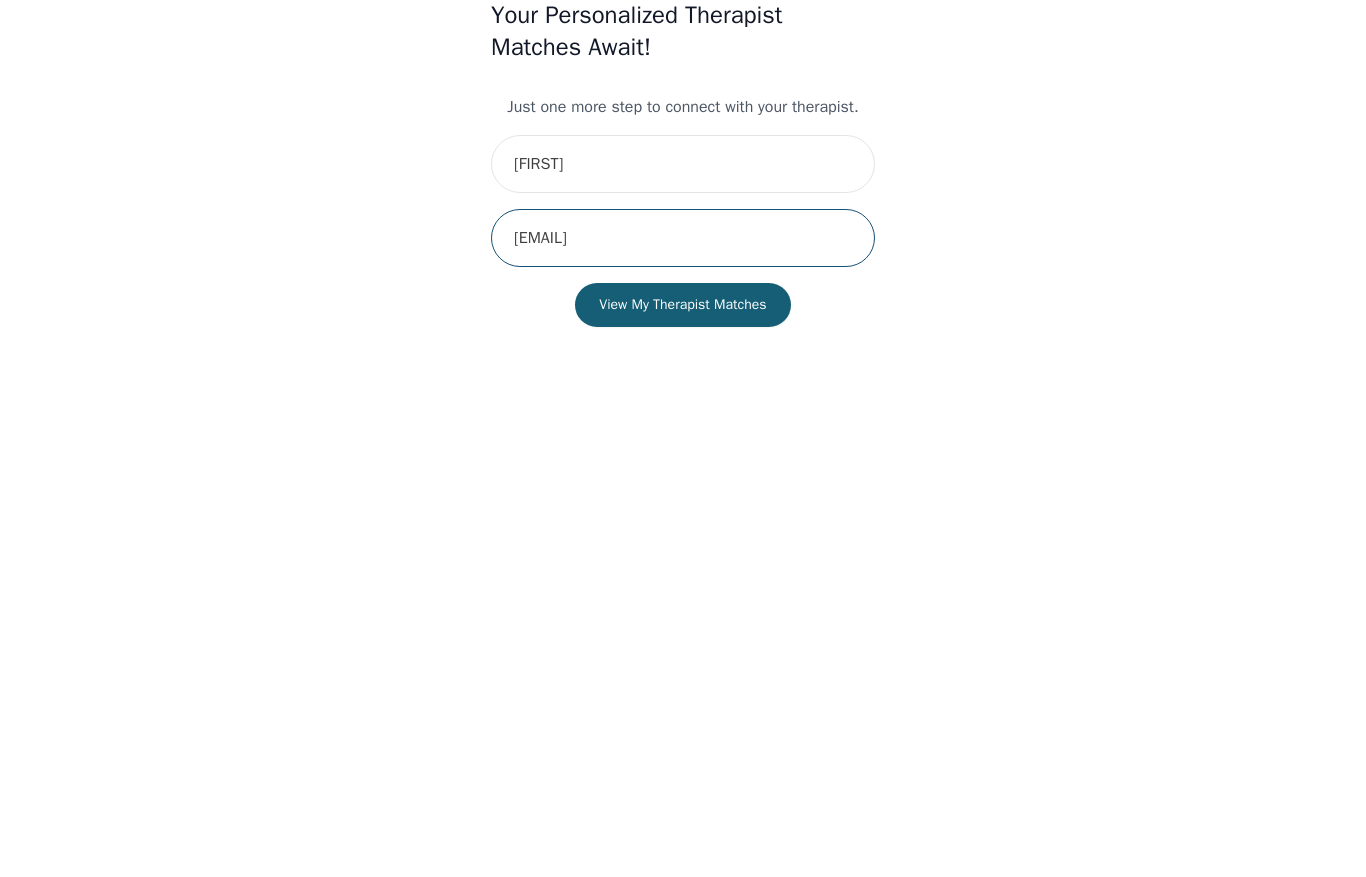 type on "[EMAIL]" 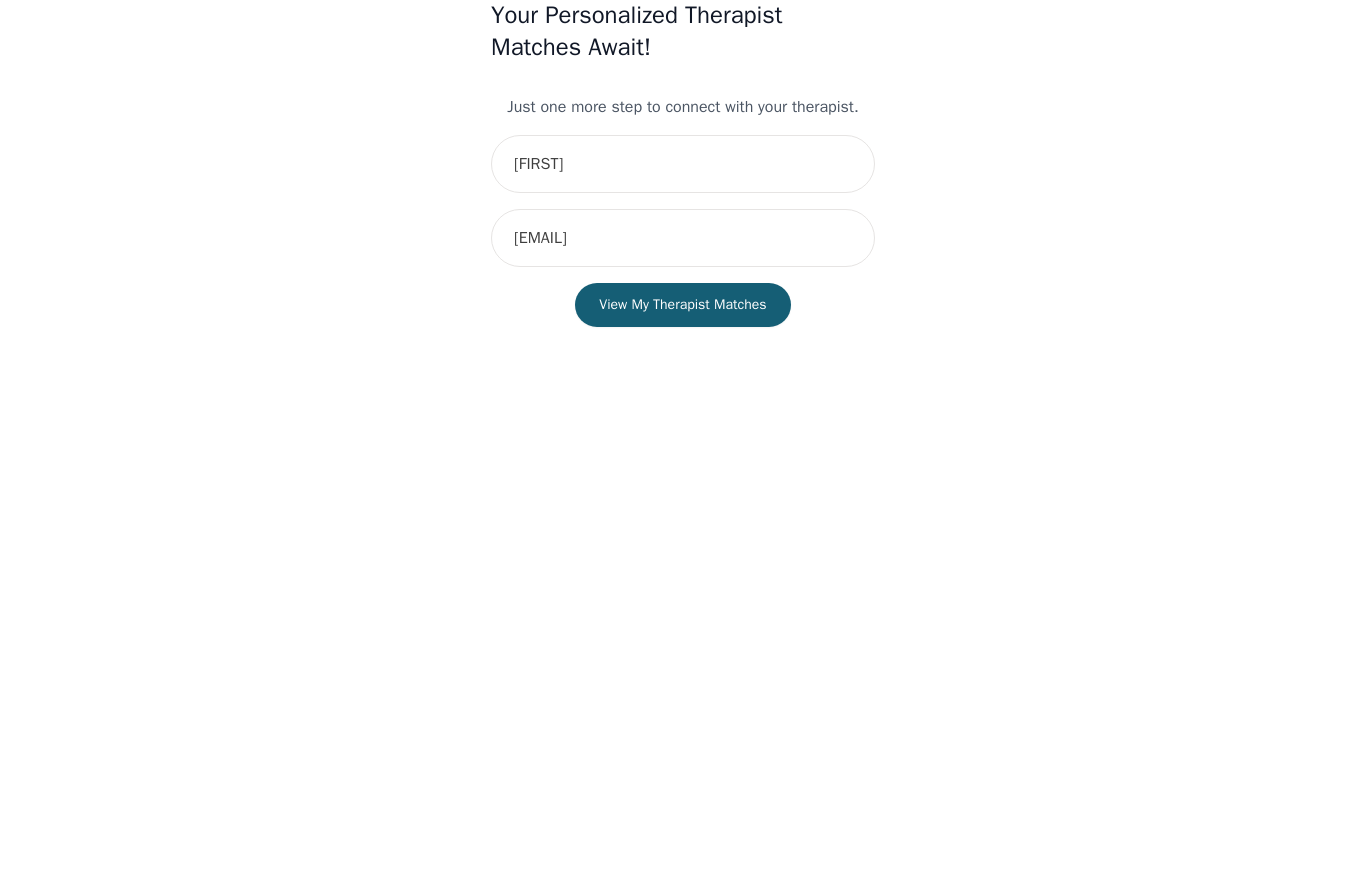 click on "View My Therapist Matches" at bounding box center (682, 502) 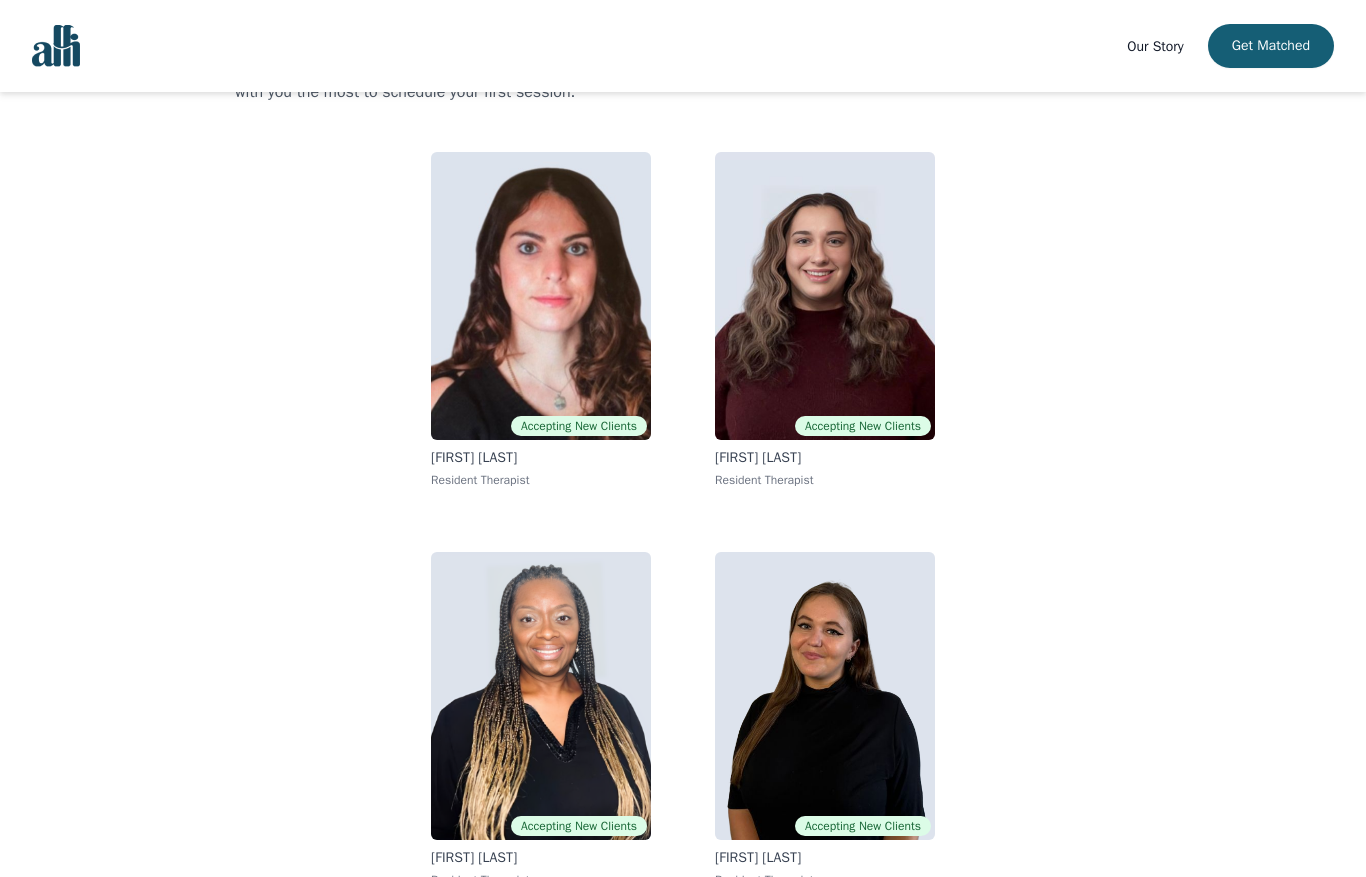 scroll, scrollTop: 167, scrollLeft: 0, axis: vertical 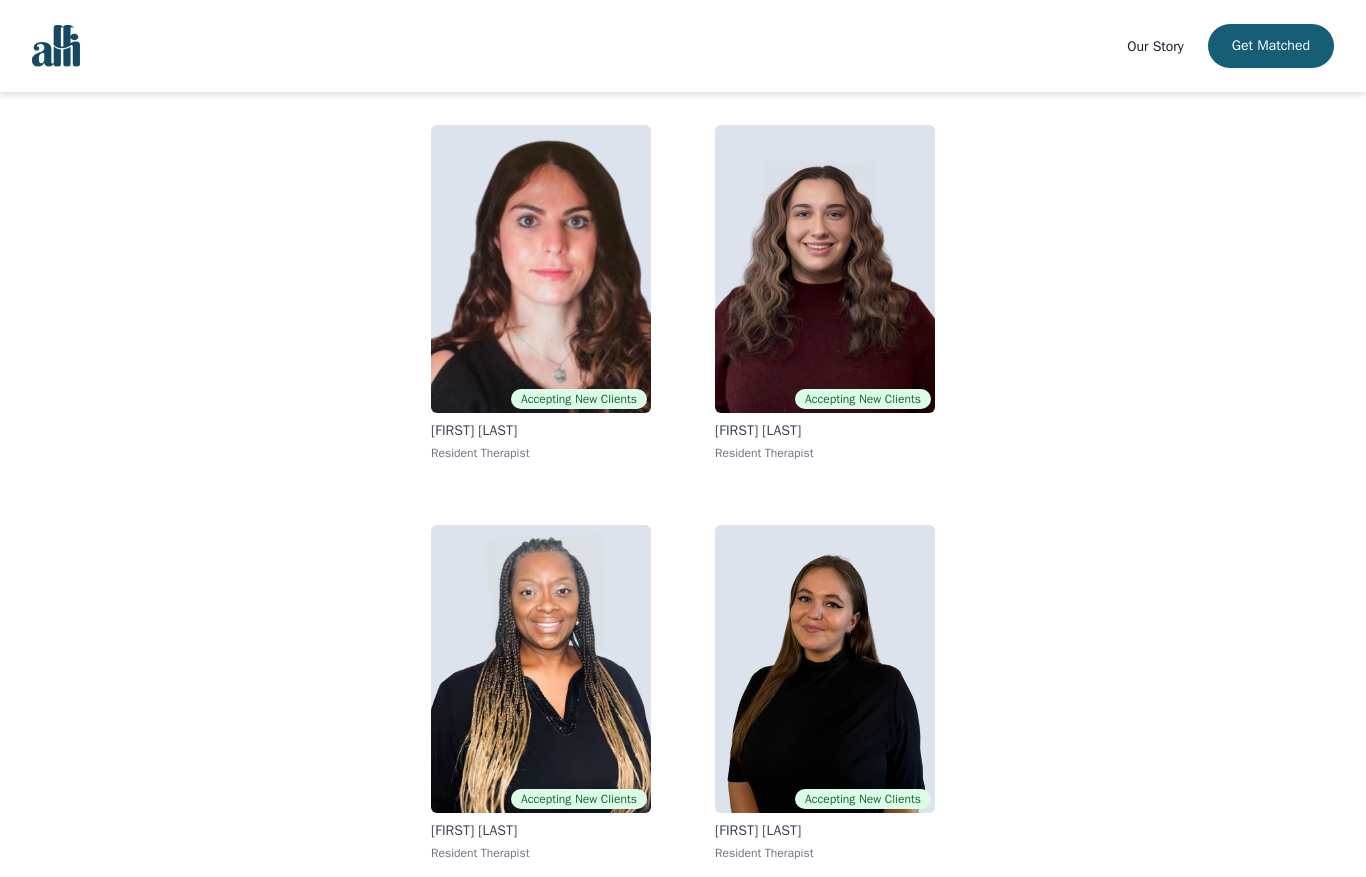 click at bounding box center (825, 669) 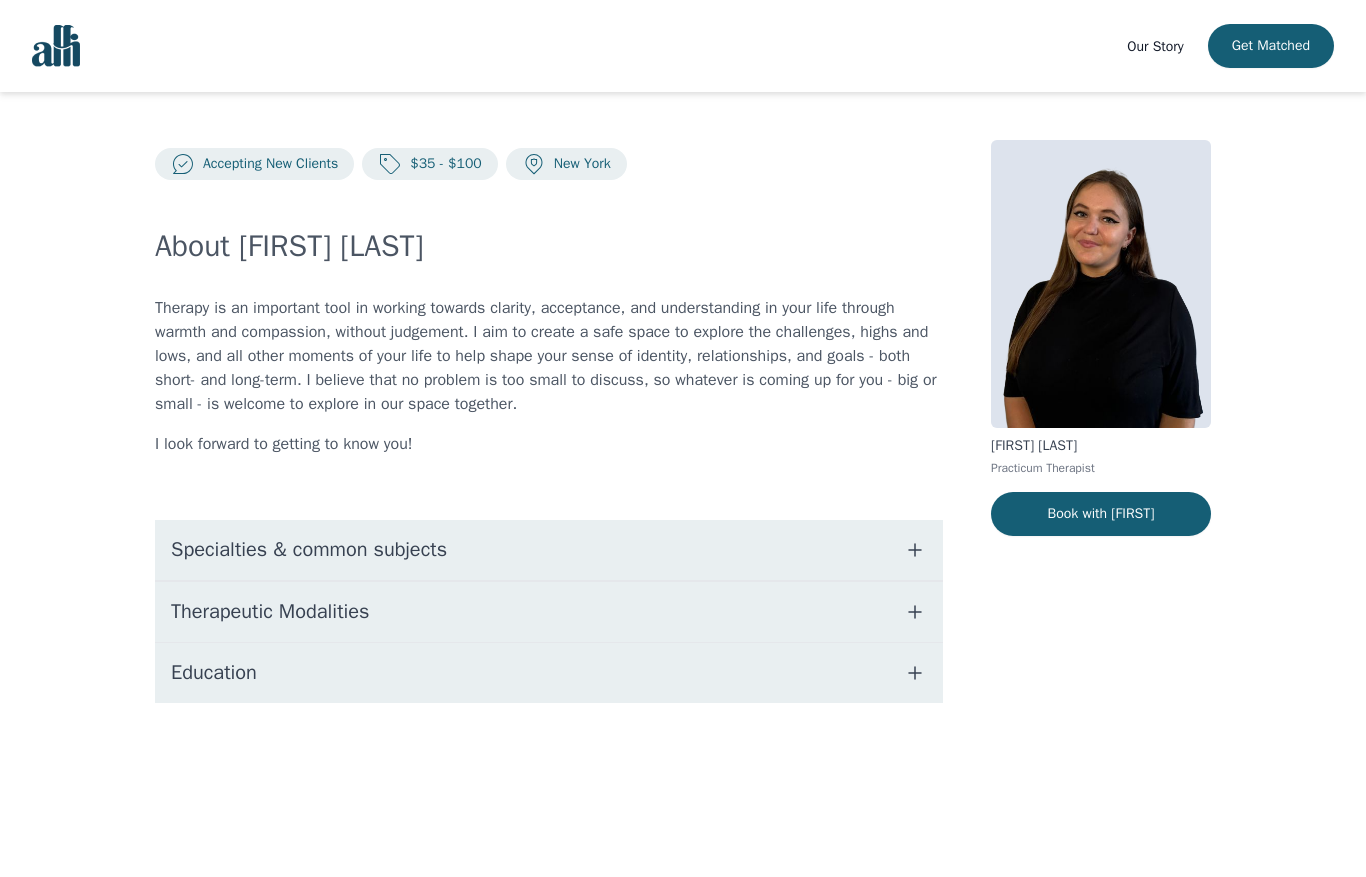 click on "Specialties & common subjects" at bounding box center [549, 550] 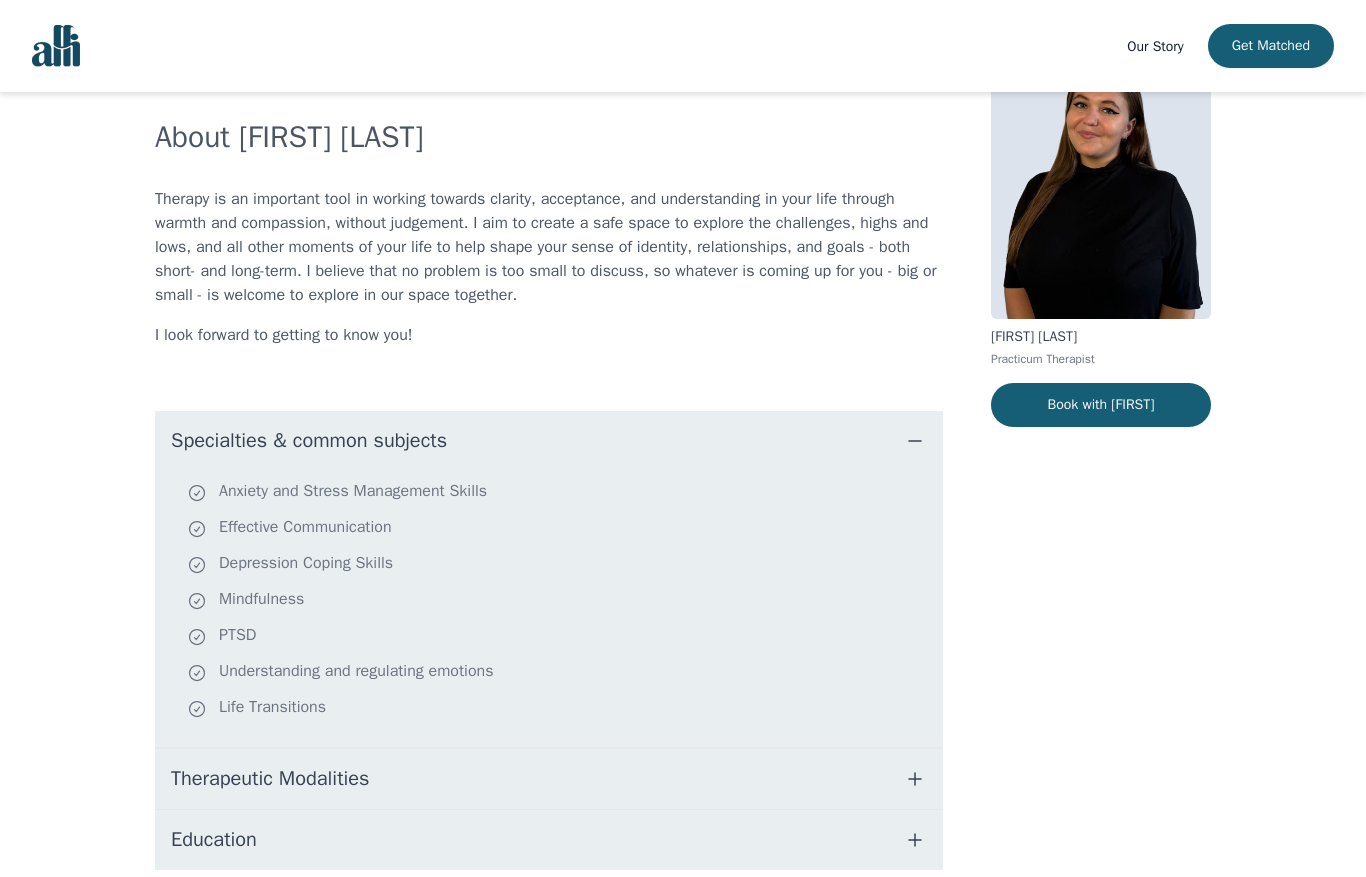 scroll, scrollTop: 198, scrollLeft: 0, axis: vertical 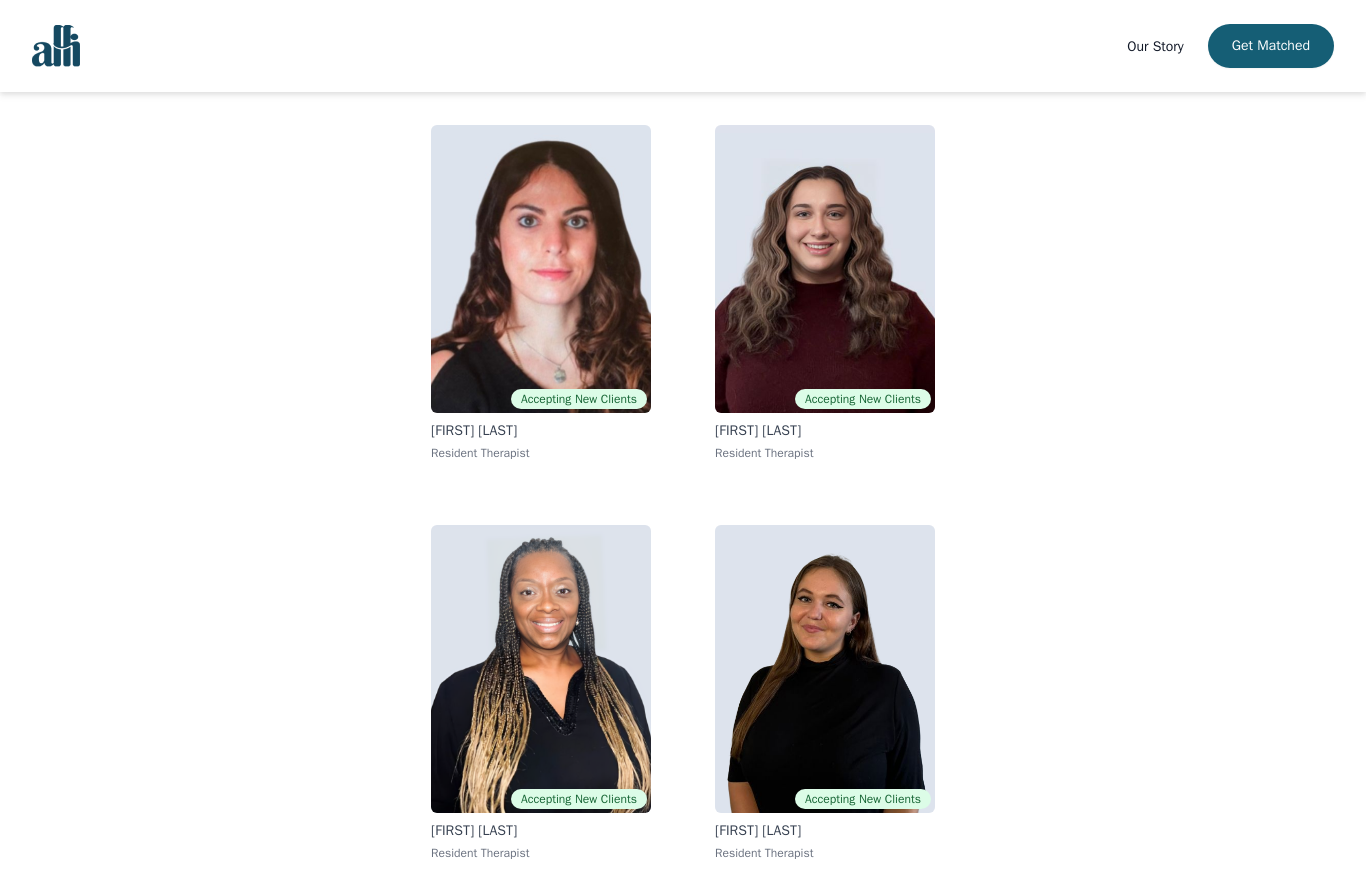 click at bounding box center (541, 269) 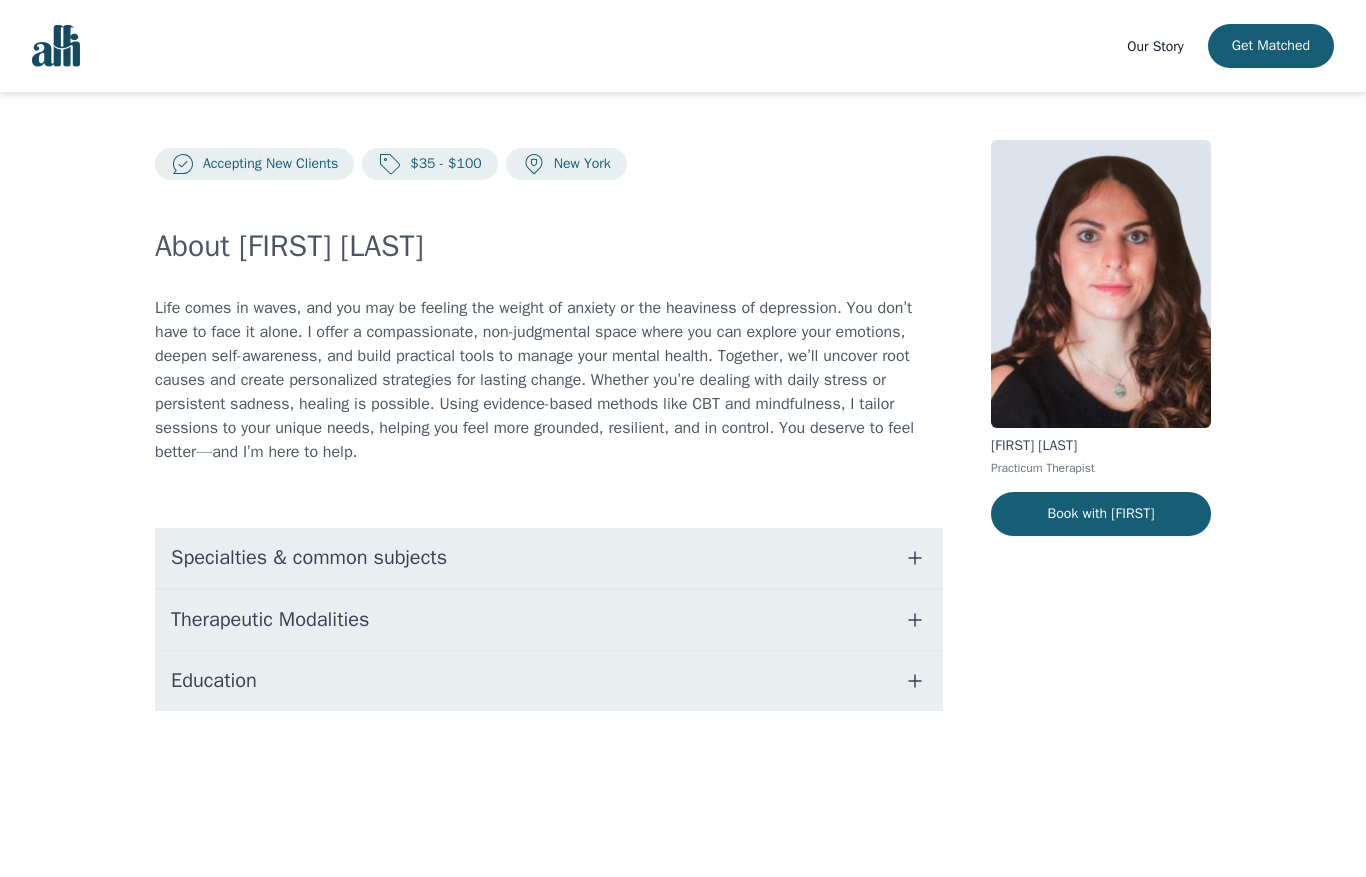 click on "Specialties & common subjects" at bounding box center (309, 558) 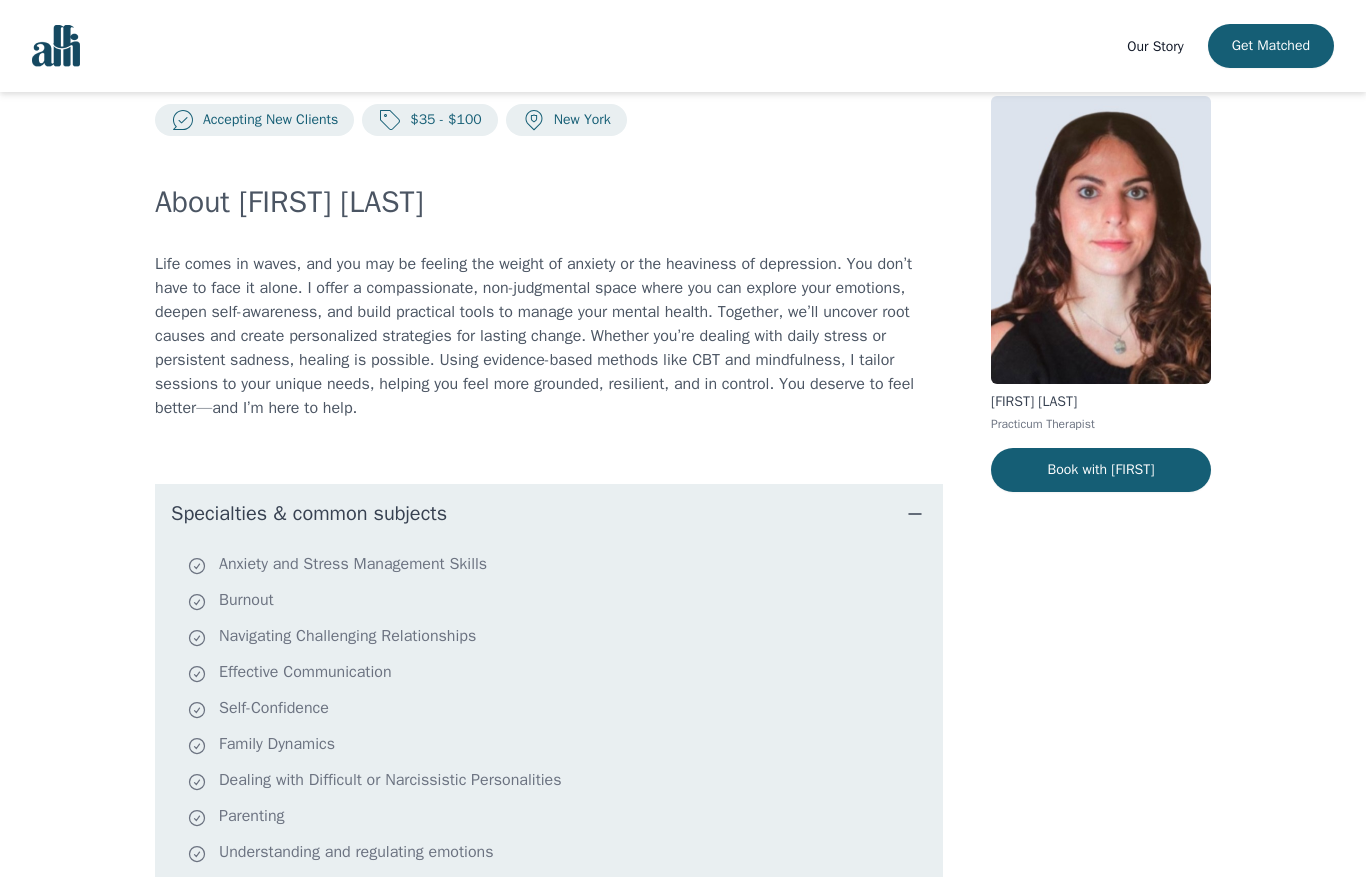 scroll, scrollTop: 0, scrollLeft: 0, axis: both 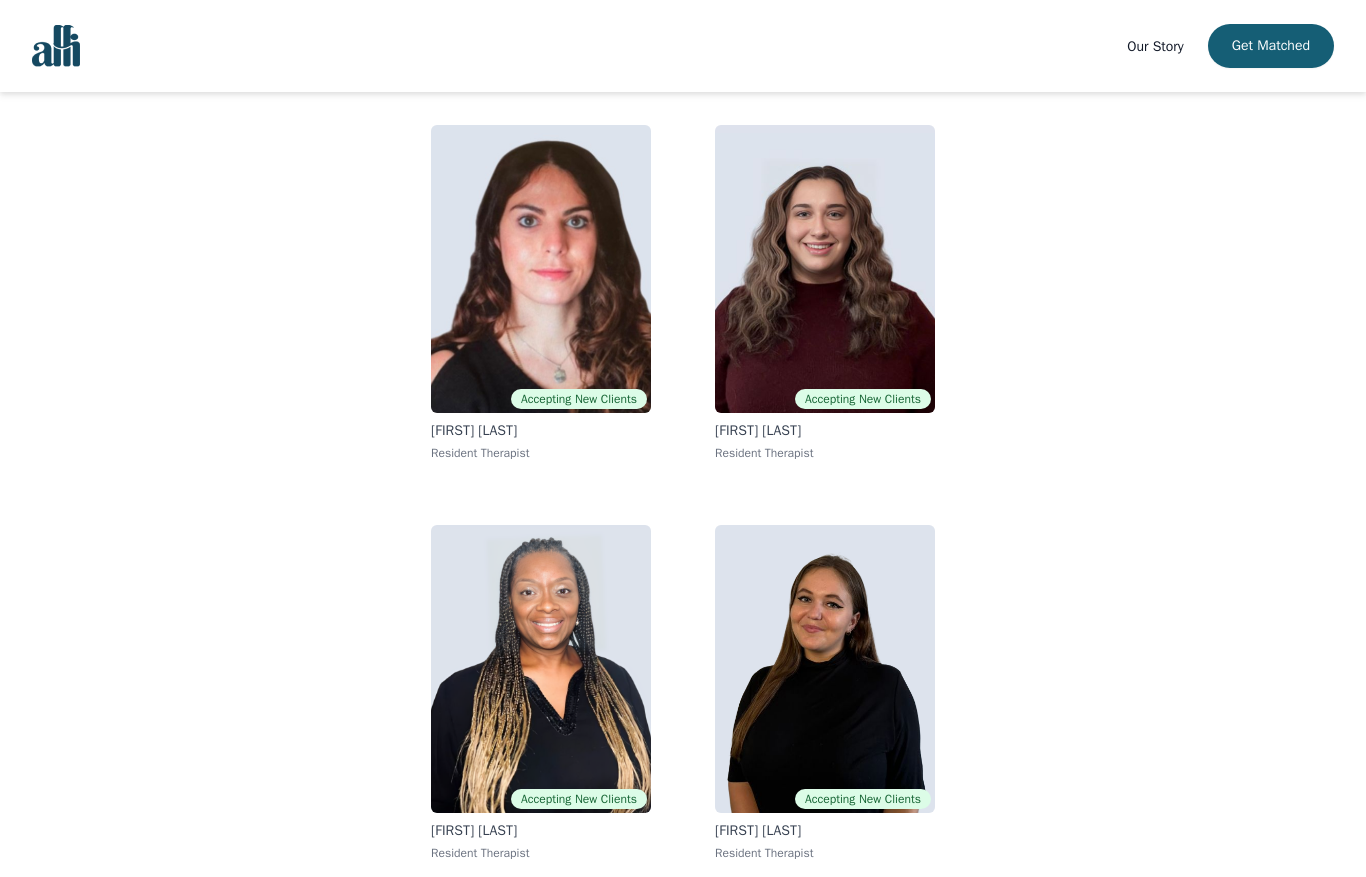 click at bounding box center [541, 669] 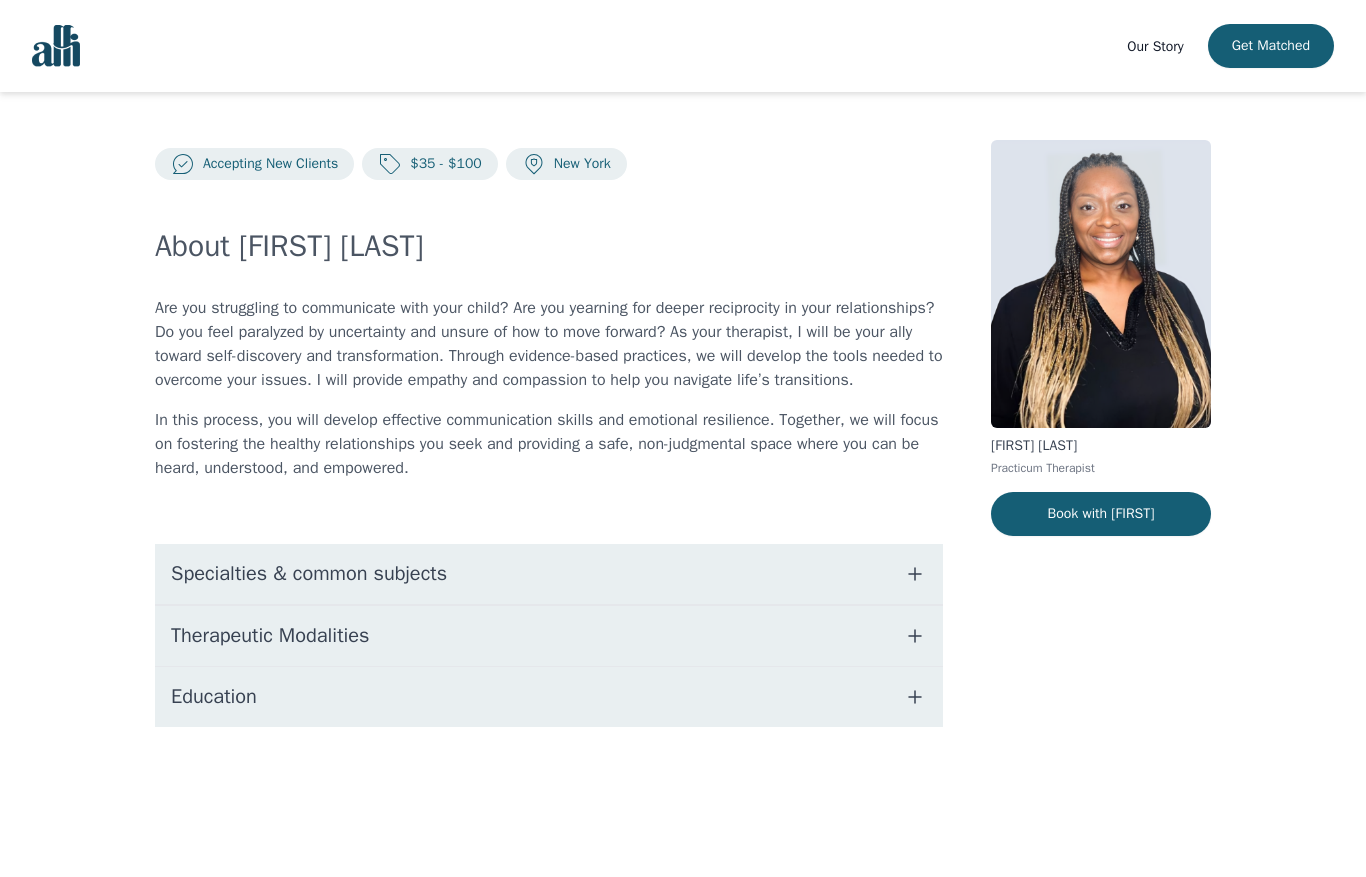 scroll, scrollTop: 0, scrollLeft: 0, axis: both 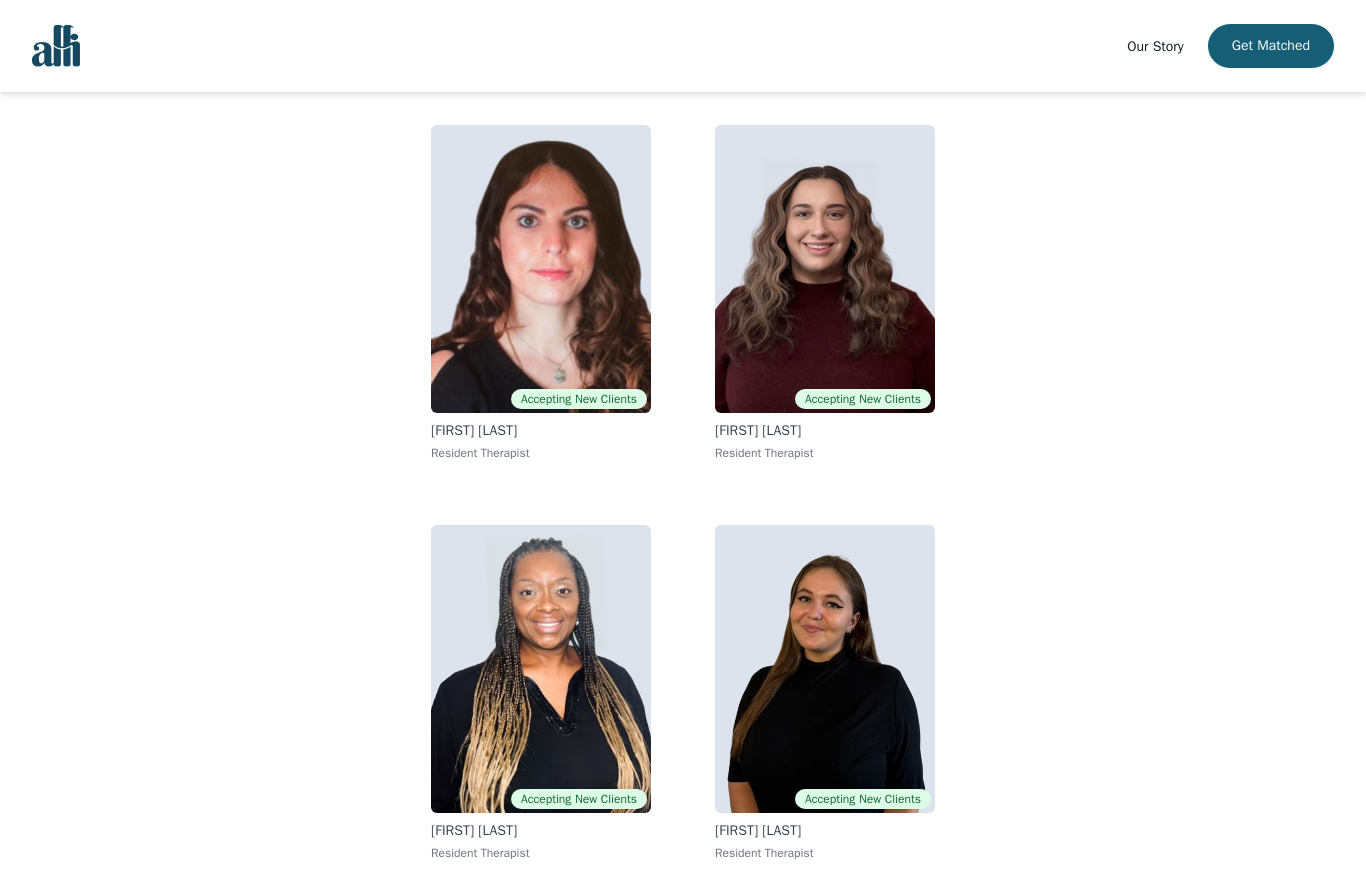 click at bounding box center [825, 669] 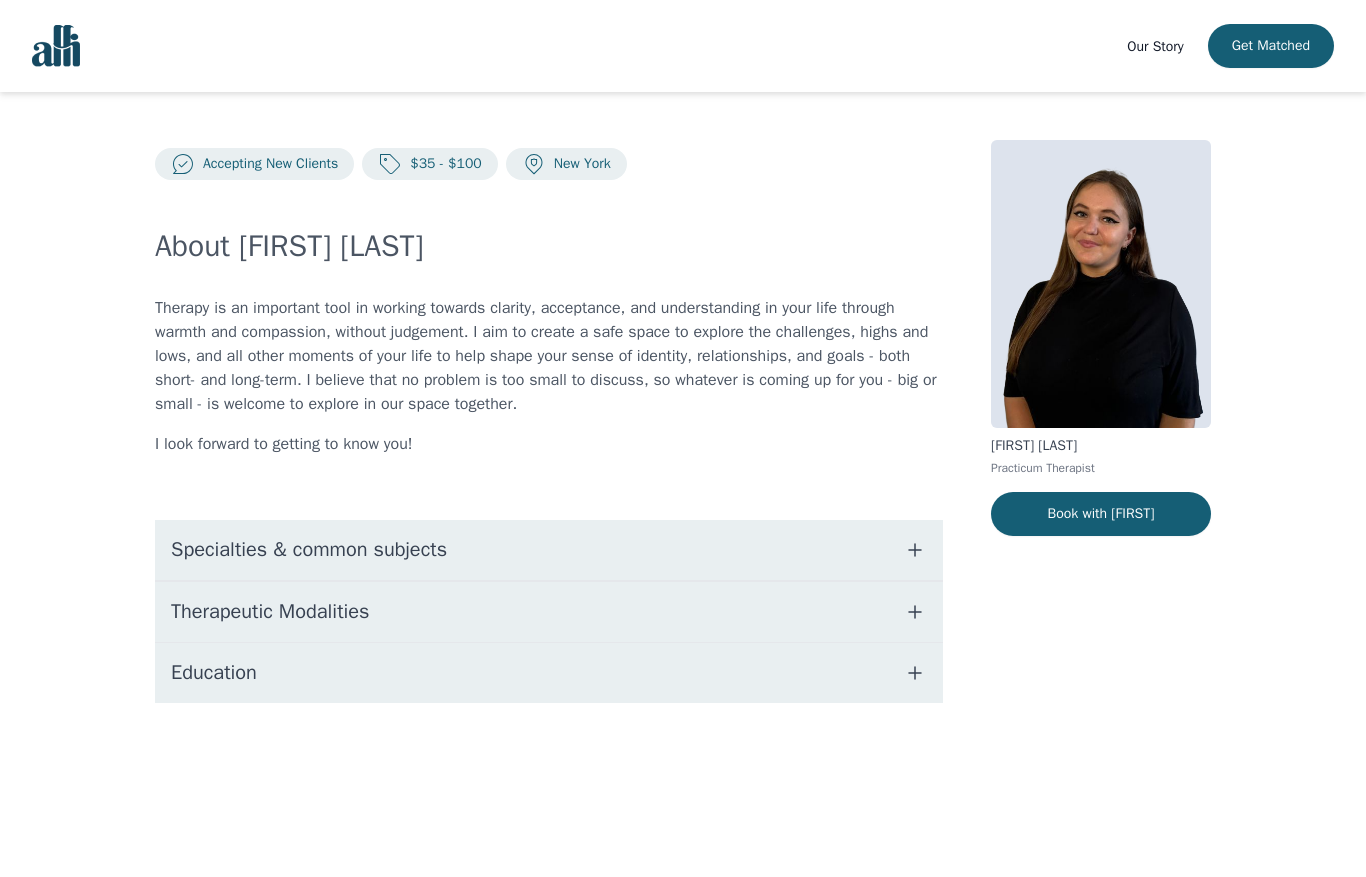 click on "Book with [FIRST]" at bounding box center [1101, 514] 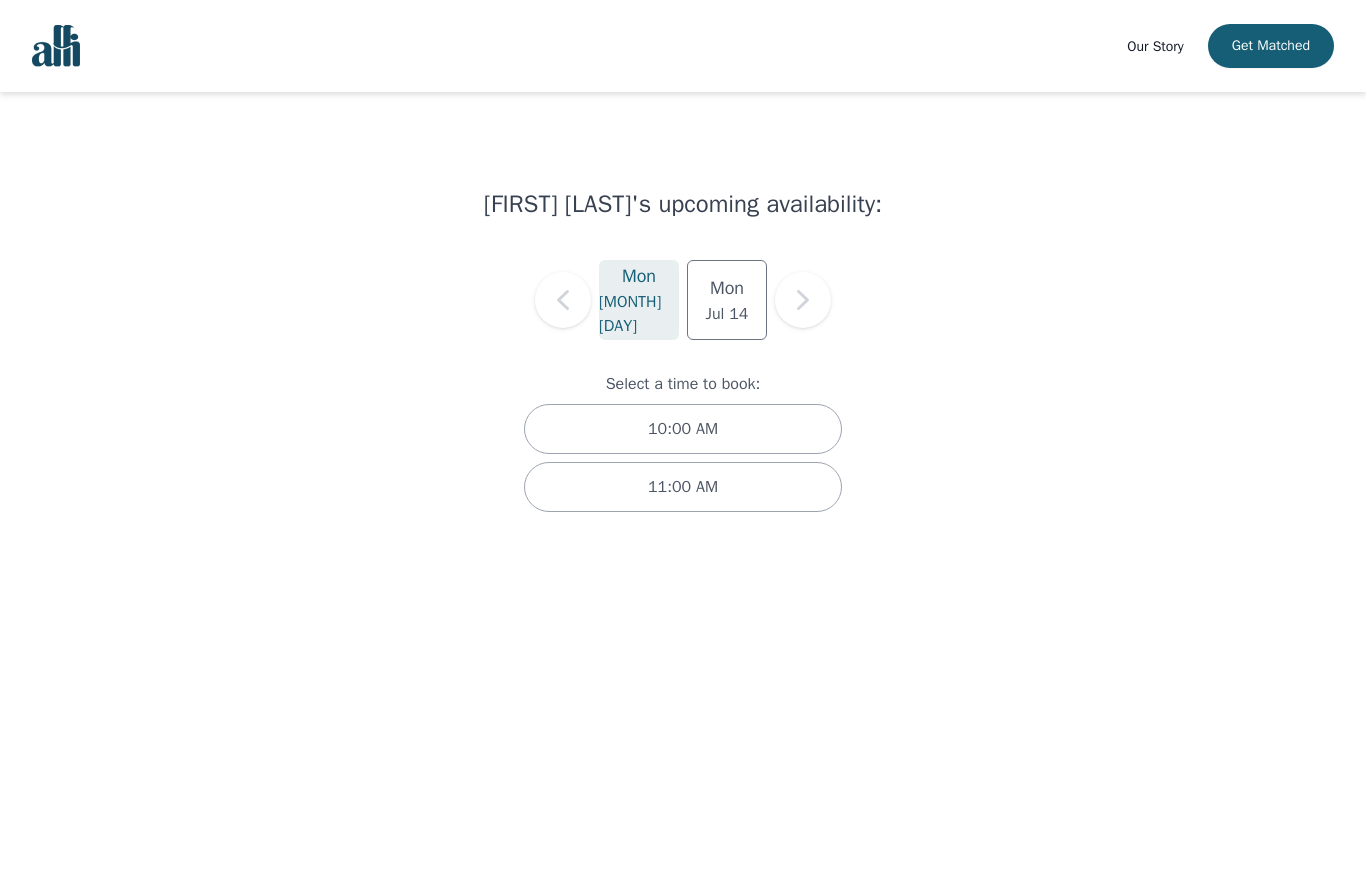 click on "Mon" at bounding box center [639, 276] 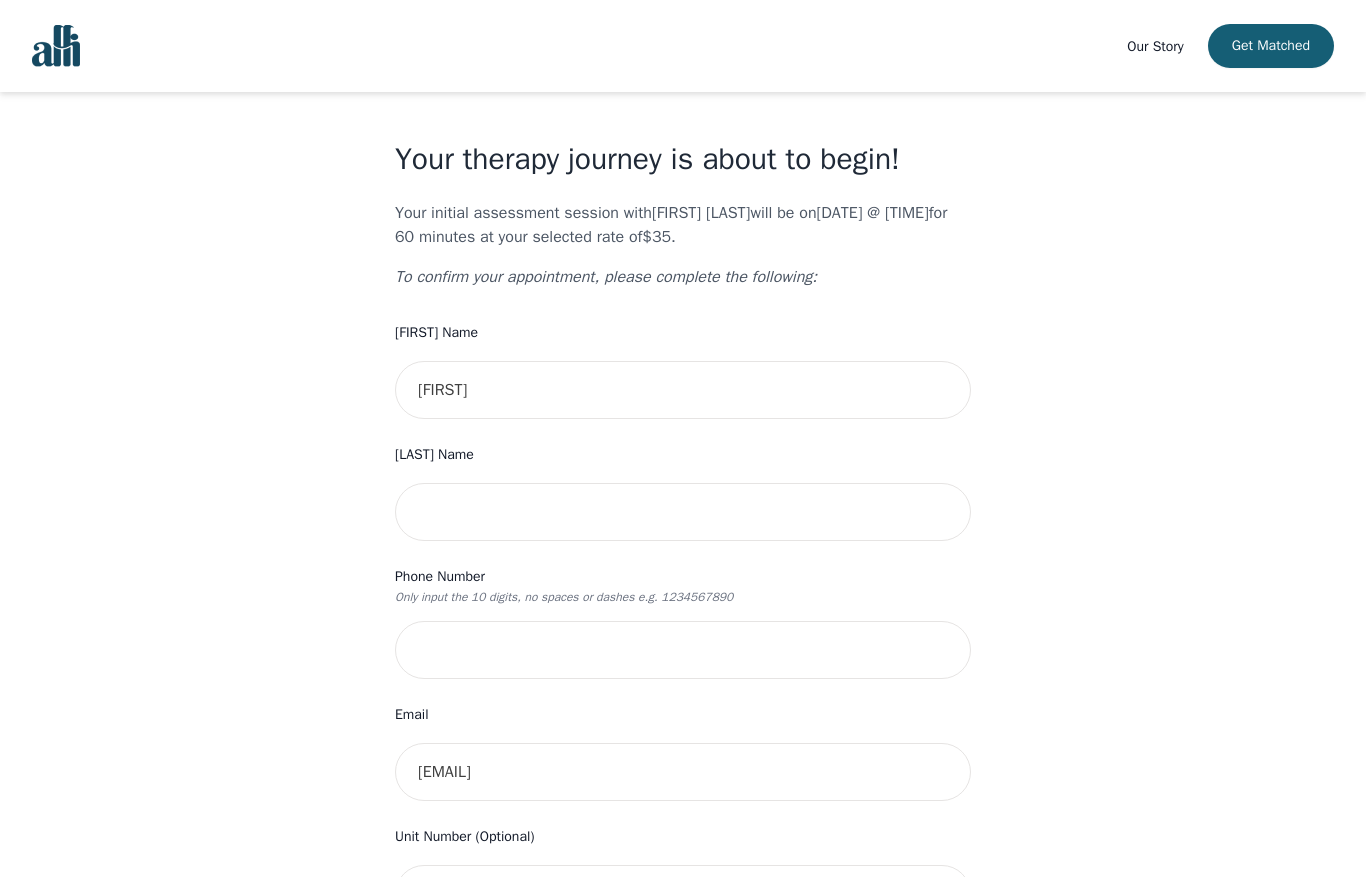 scroll, scrollTop: 14, scrollLeft: 0, axis: vertical 